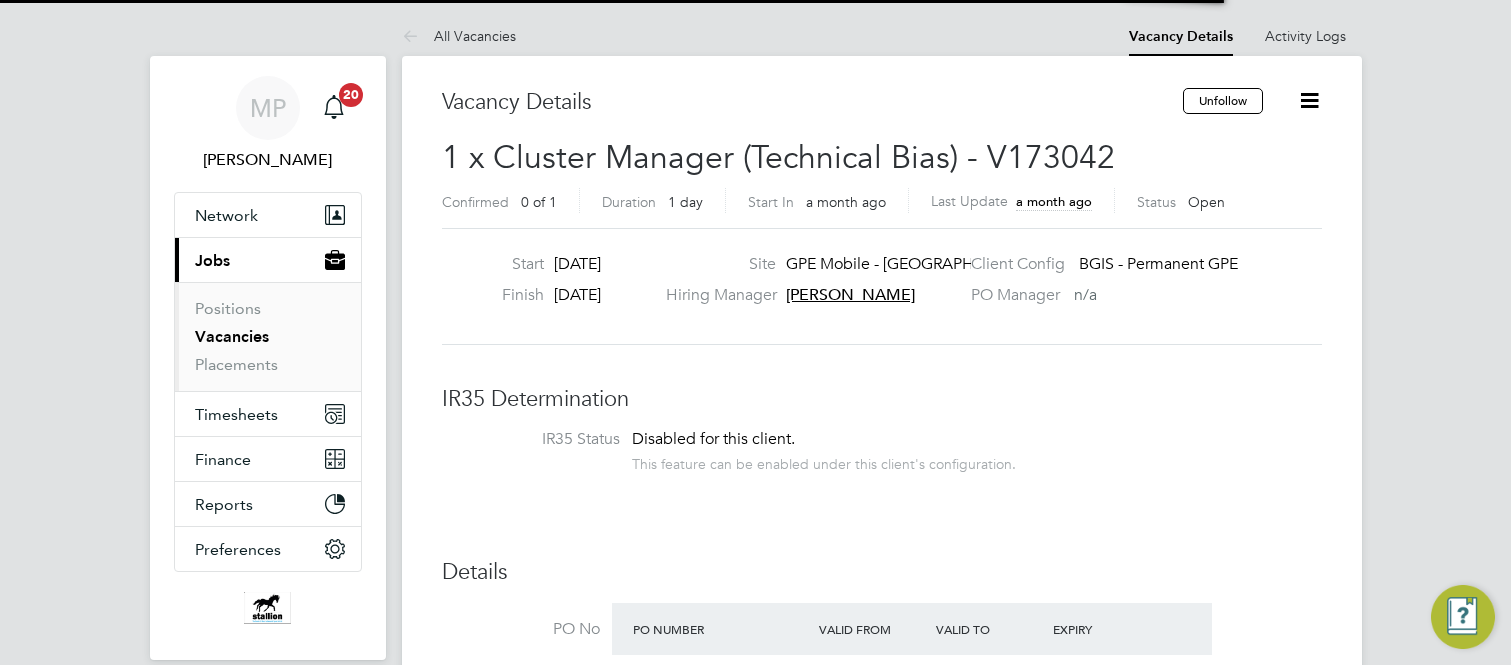 scroll, scrollTop: 0, scrollLeft: 0, axis: both 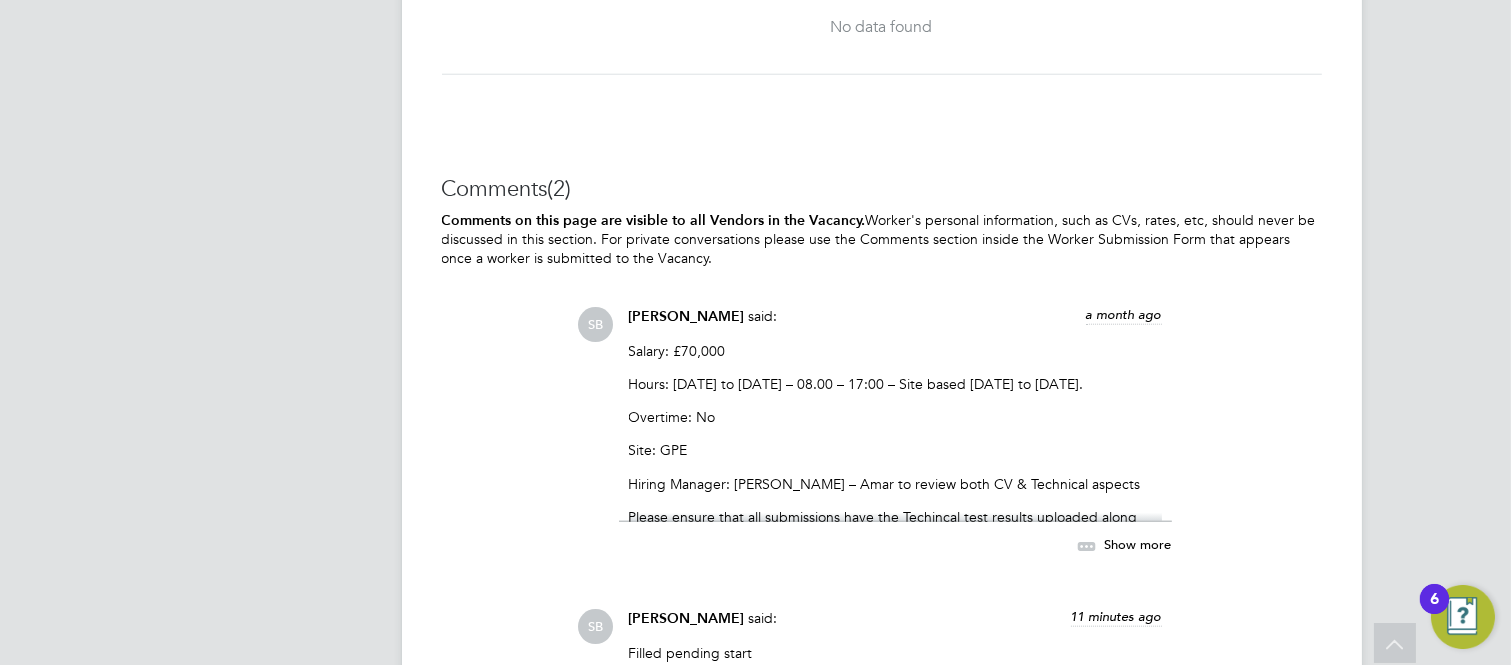 click 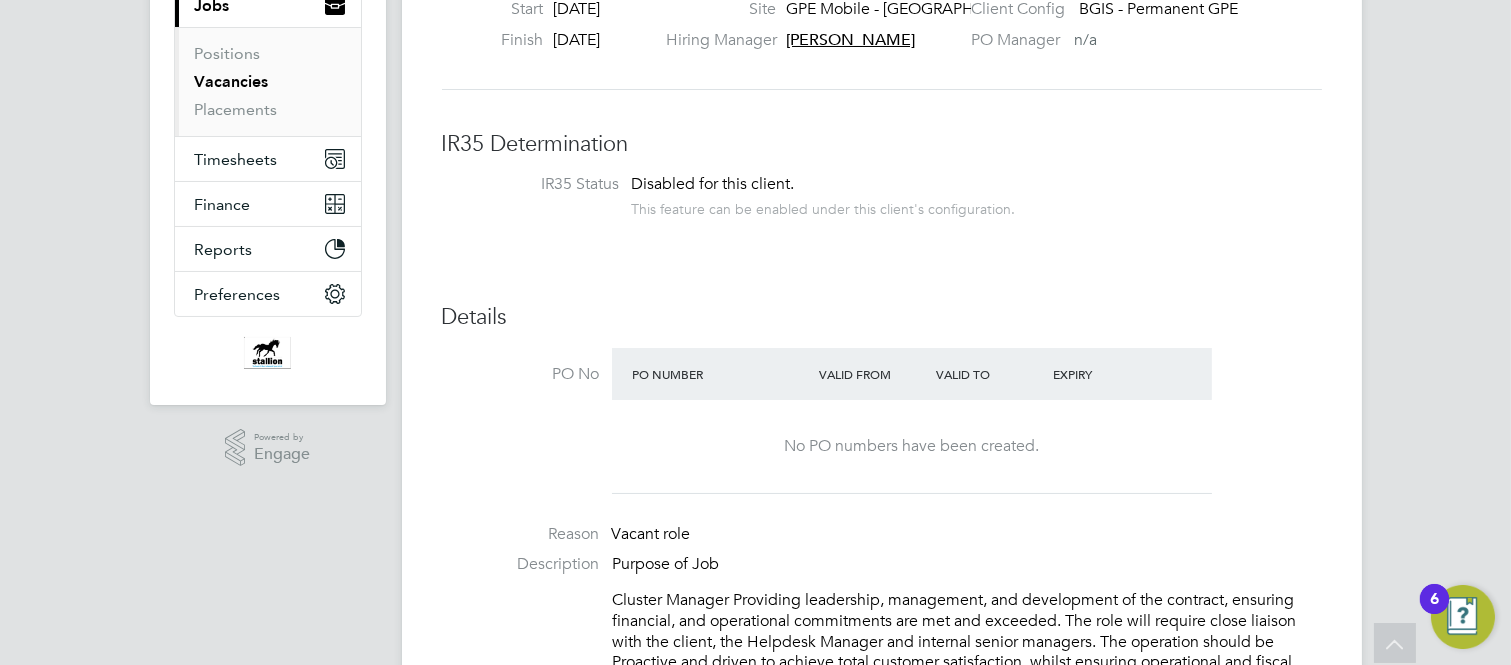scroll, scrollTop: 0, scrollLeft: 0, axis: both 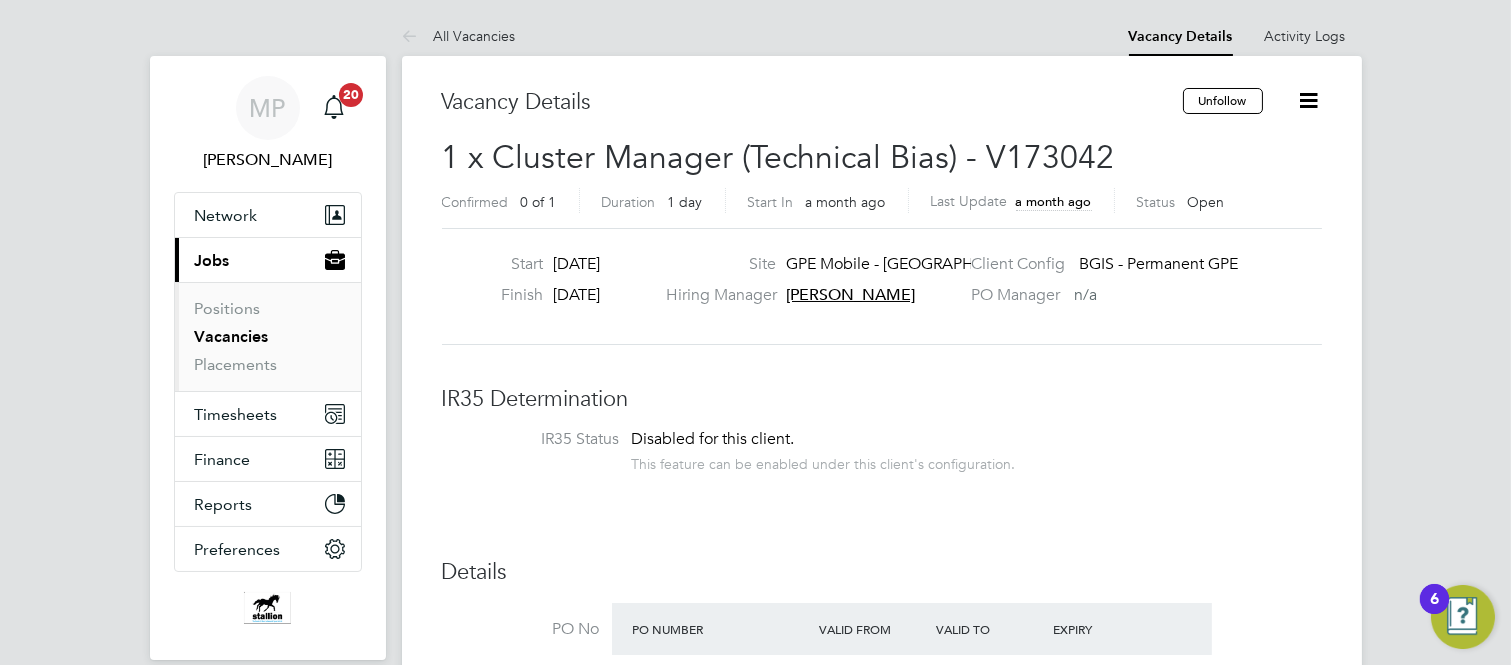 click on "John Hadland" 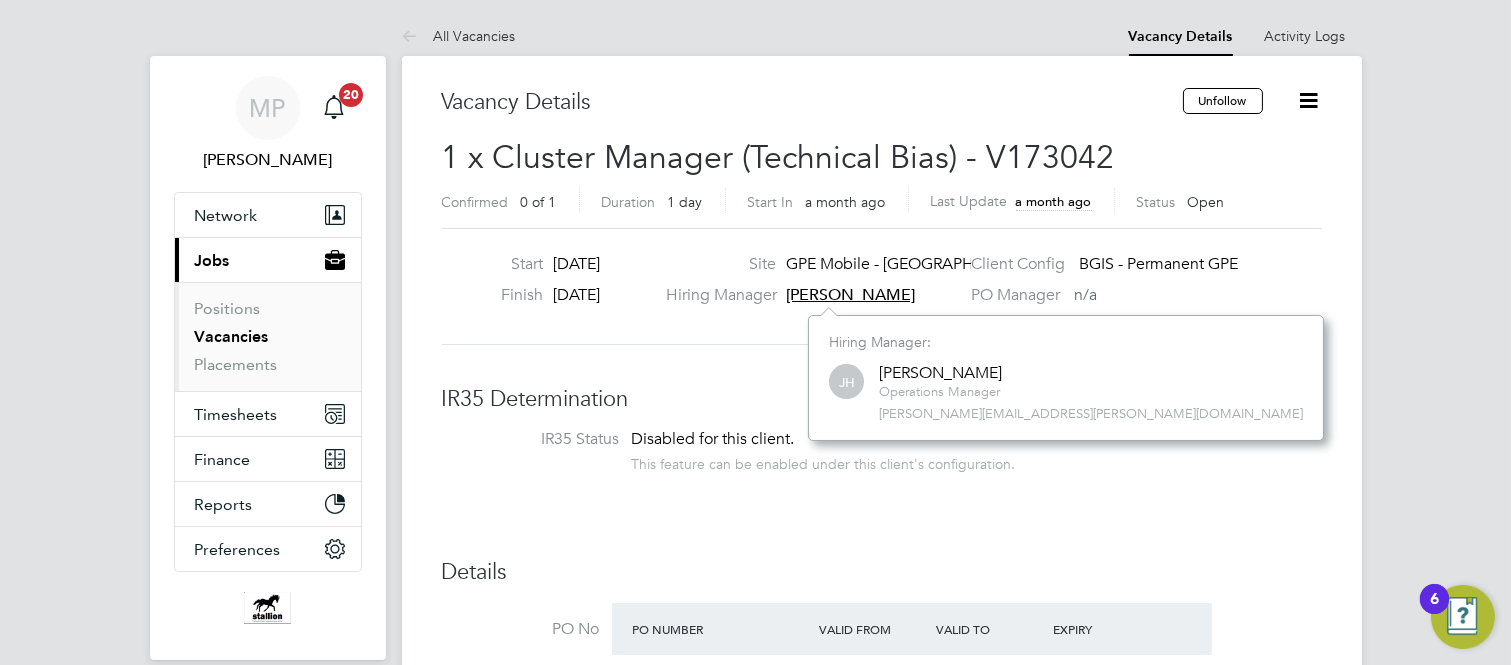 click on "John Hadland" 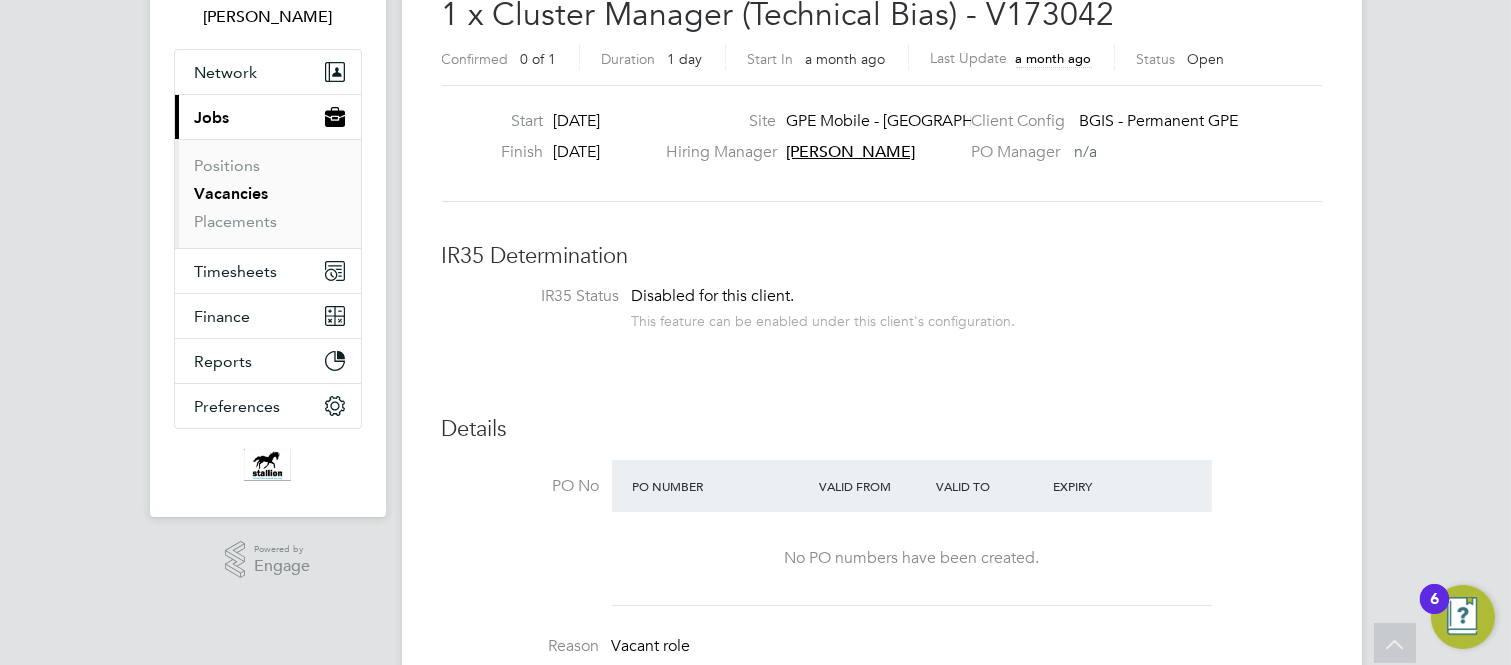 scroll, scrollTop: 111, scrollLeft: 0, axis: vertical 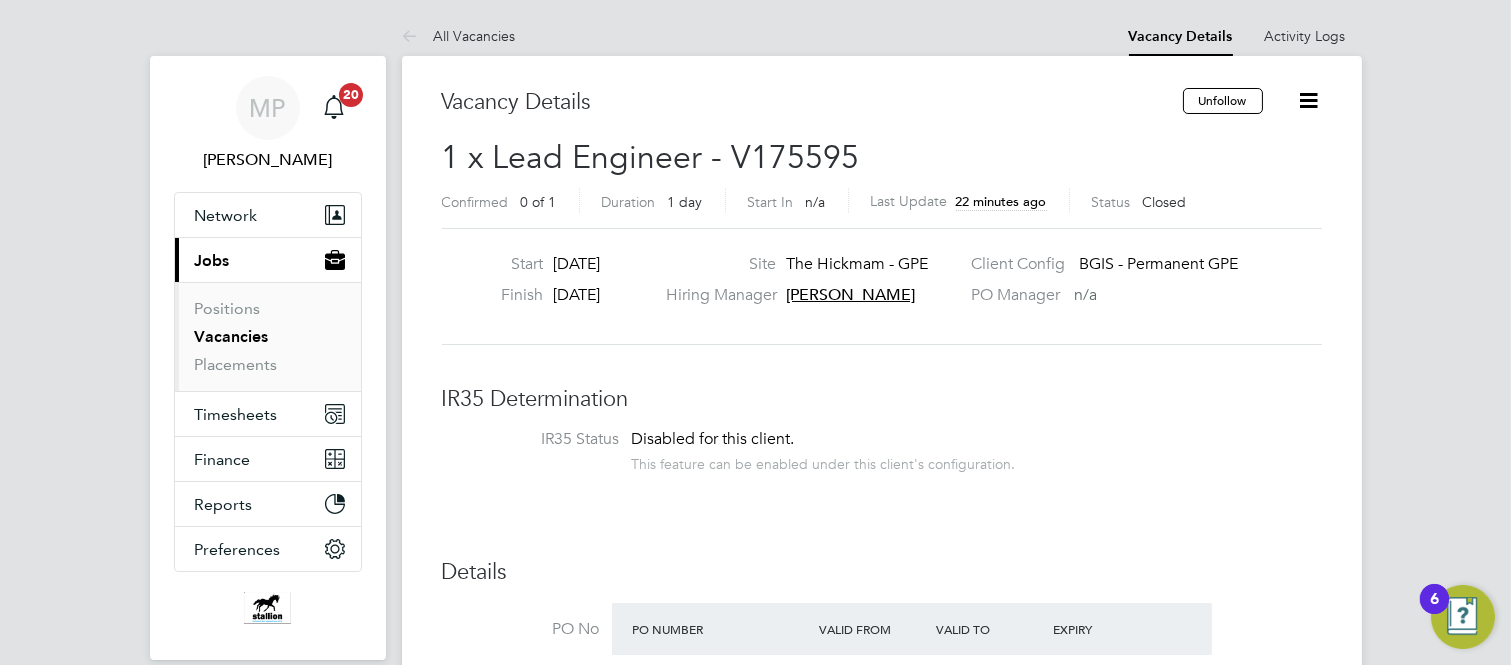 drag, startPoint x: 648, startPoint y: 280, endPoint x: 676, endPoint y: 331, distance: 58.18075 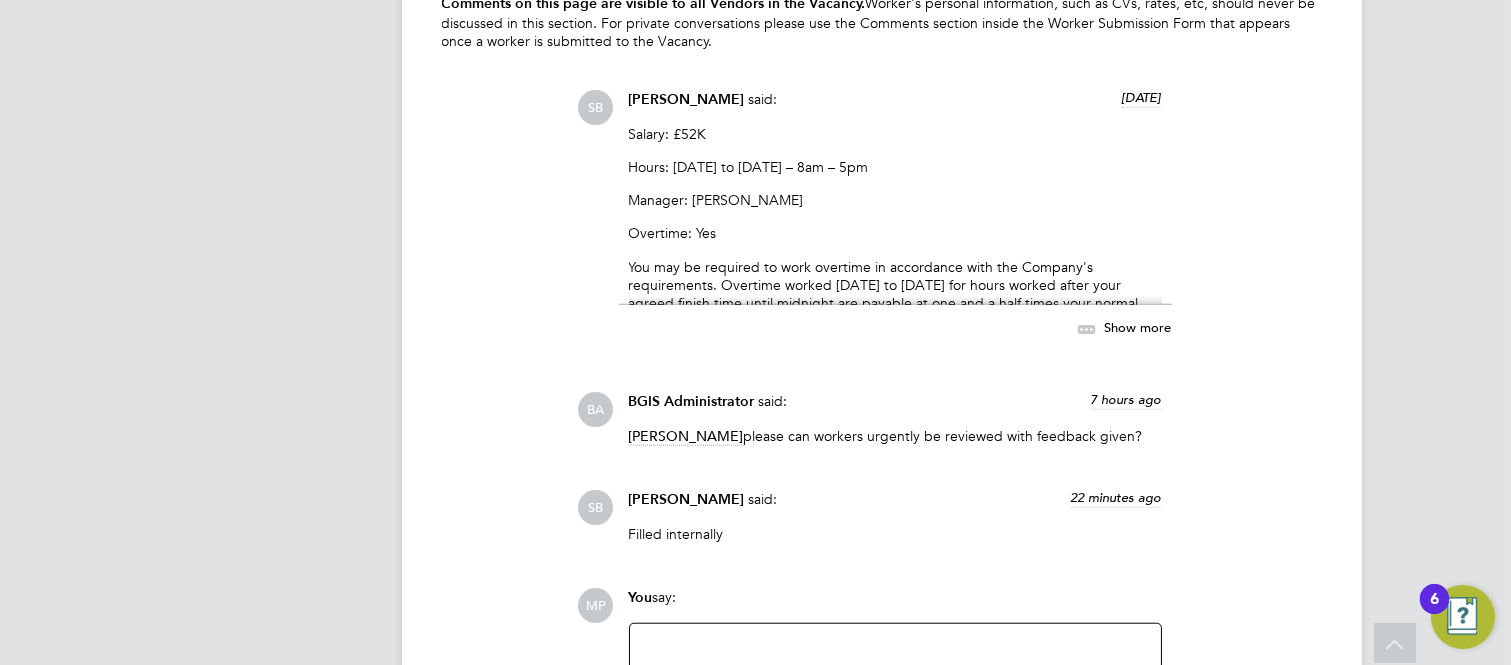 scroll, scrollTop: 3355, scrollLeft: 0, axis: vertical 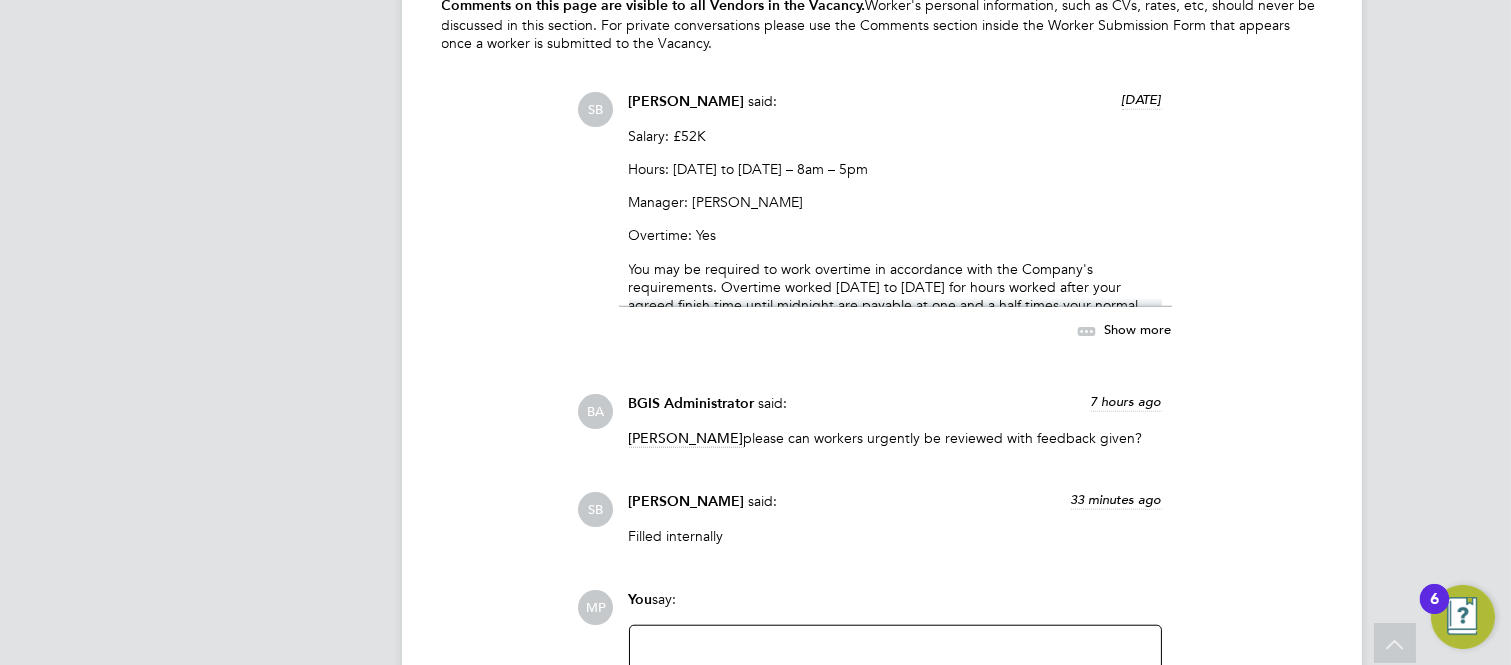 click 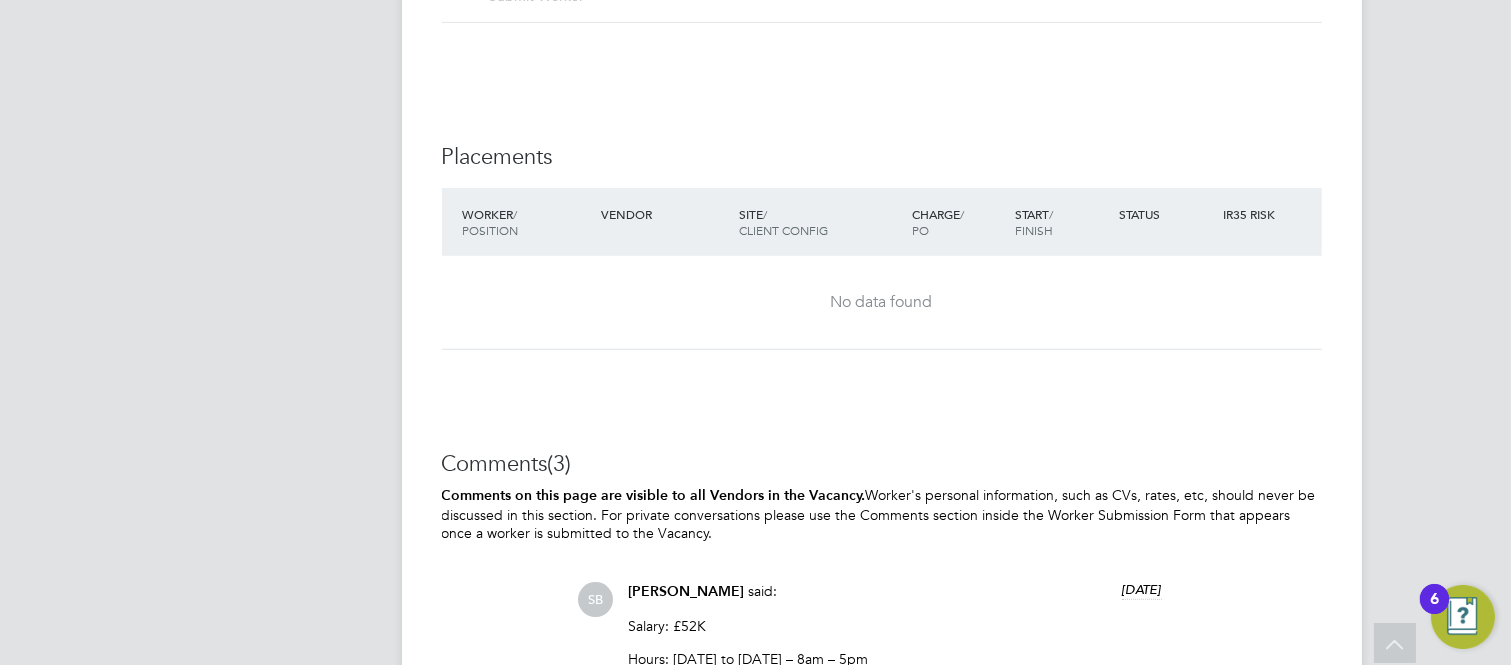 scroll, scrollTop: 2750, scrollLeft: 0, axis: vertical 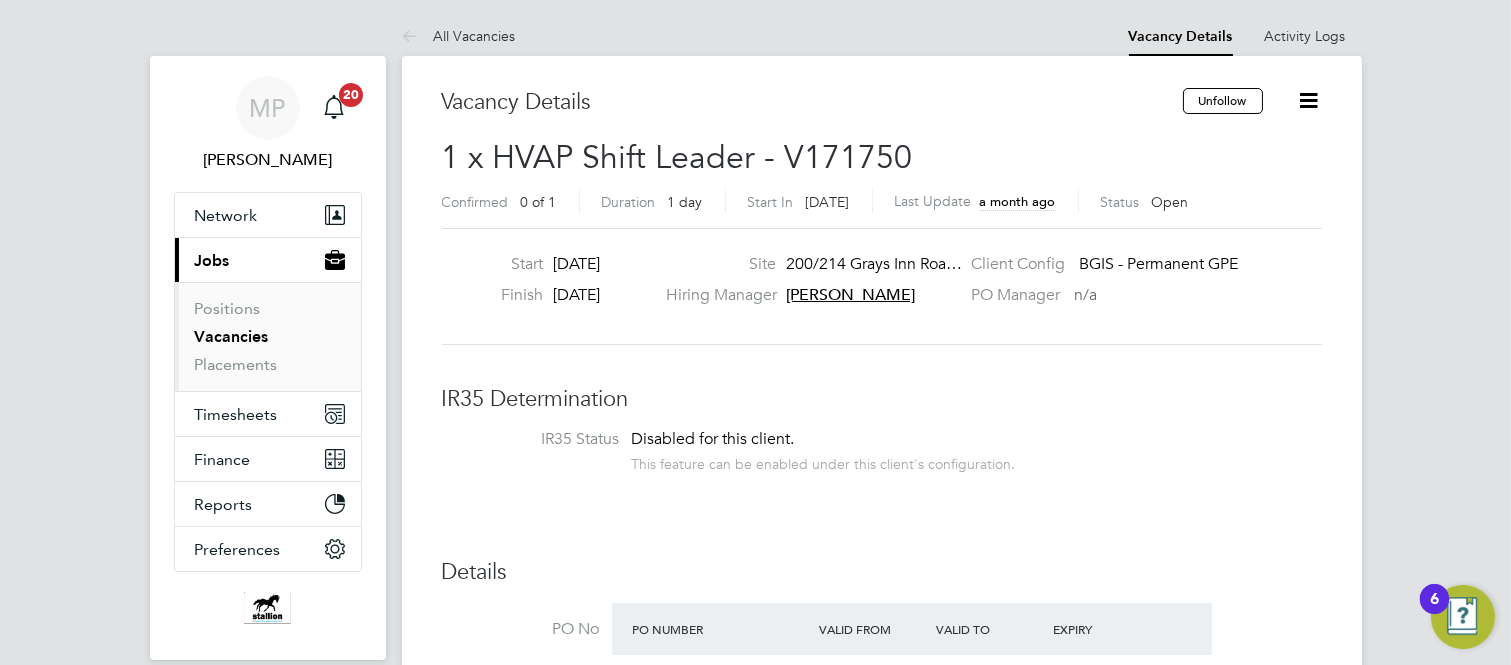 click on "Vacancies" at bounding box center (232, 336) 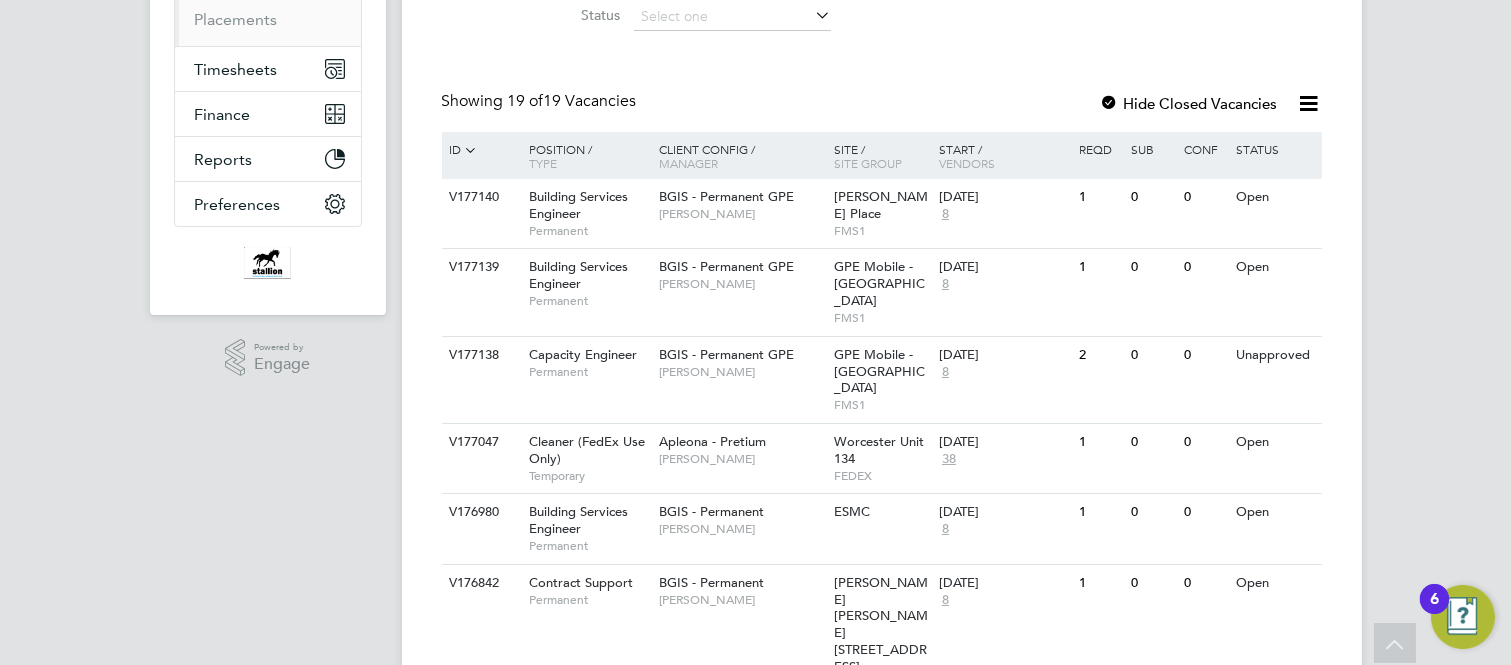 scroll, scrollTop: 222, scrollLeft: 0, axis: vertical 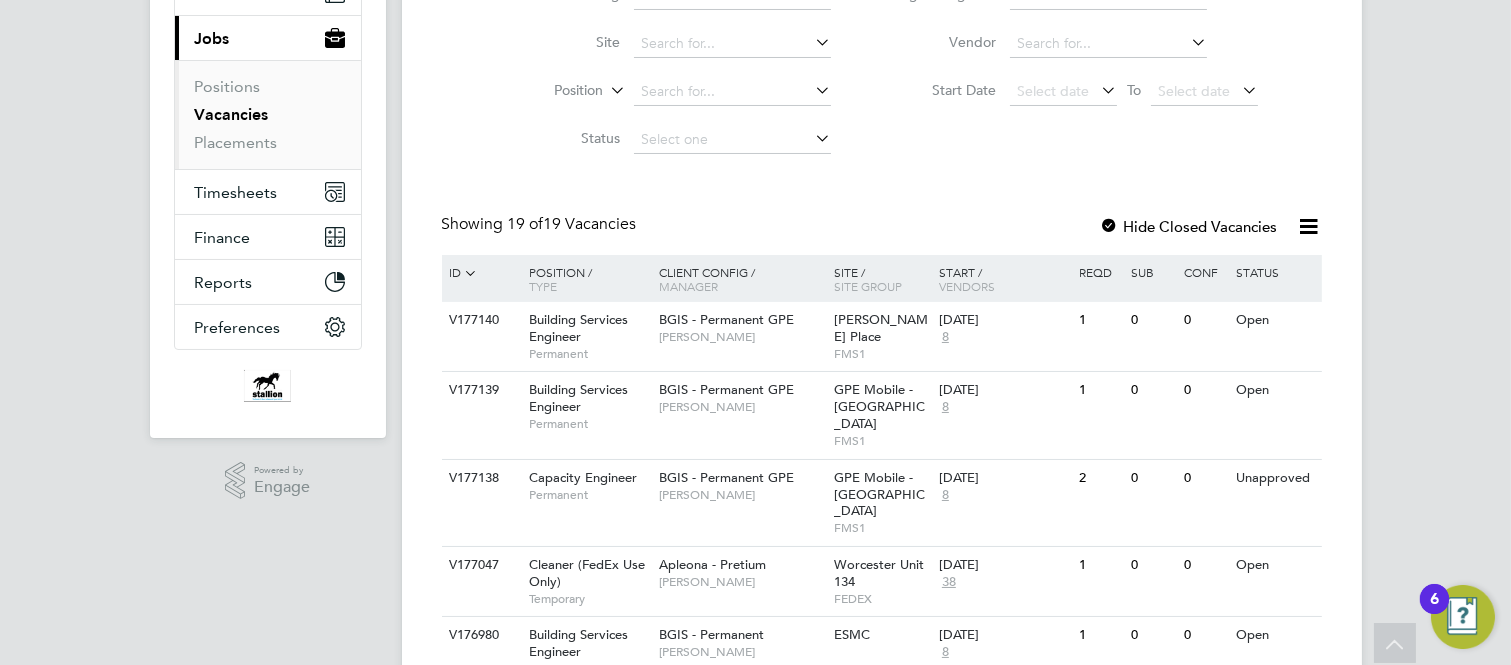 click on "Vacancies" at bounding box center (232, 114) 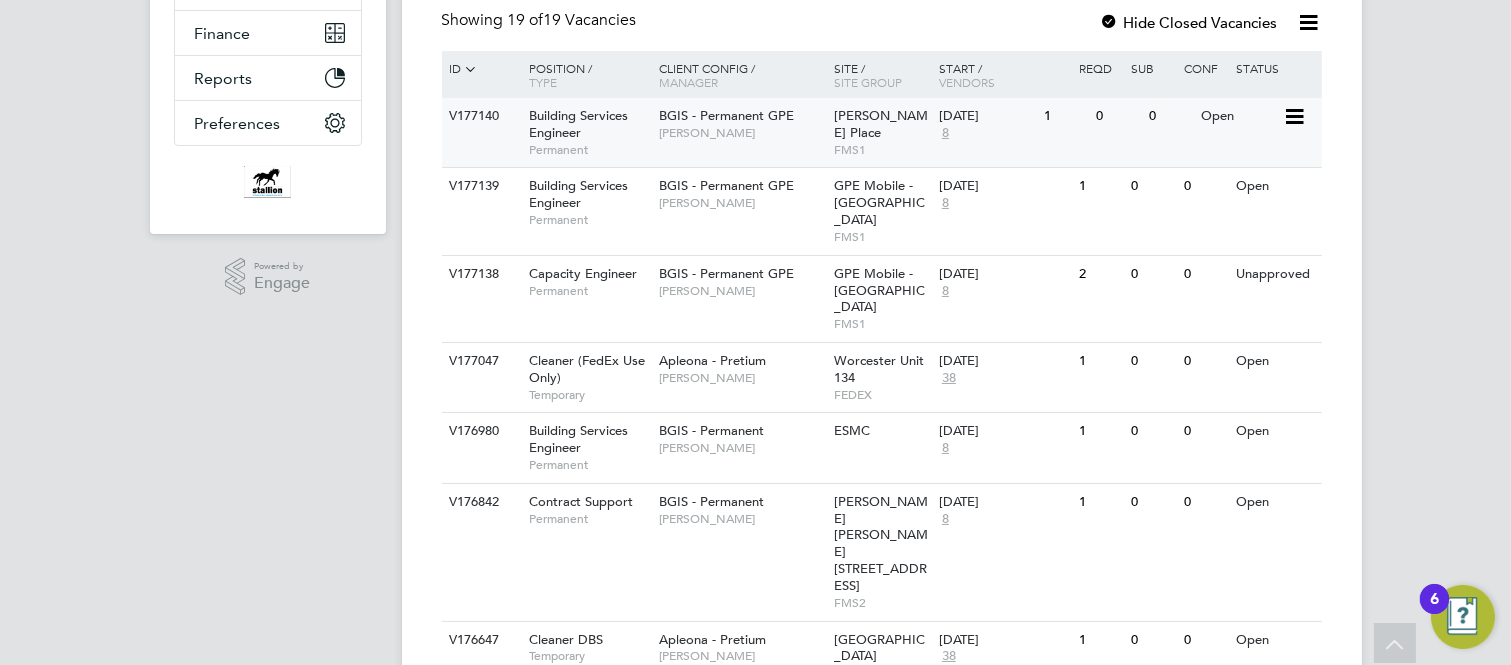scroll, scrollTop: 444, scrollLeft: 0, axis: vertical 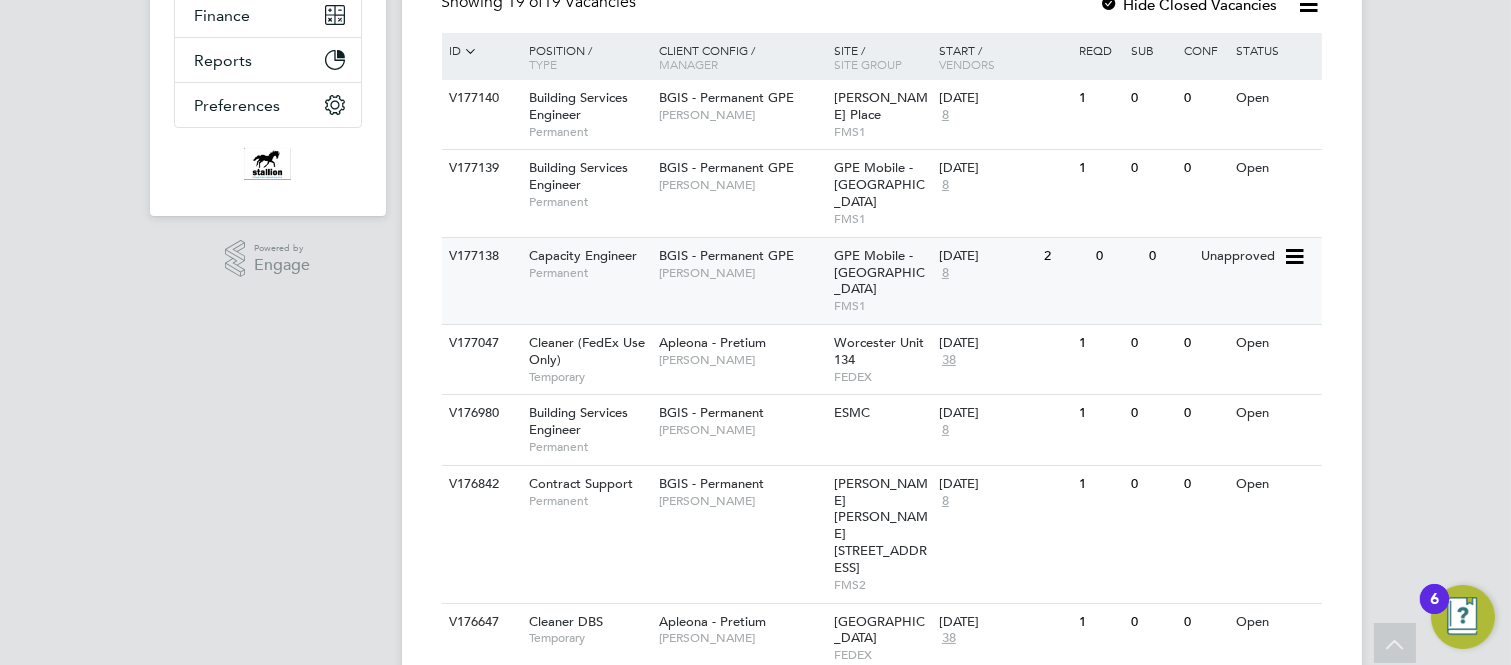click on "Capacity Engineer" 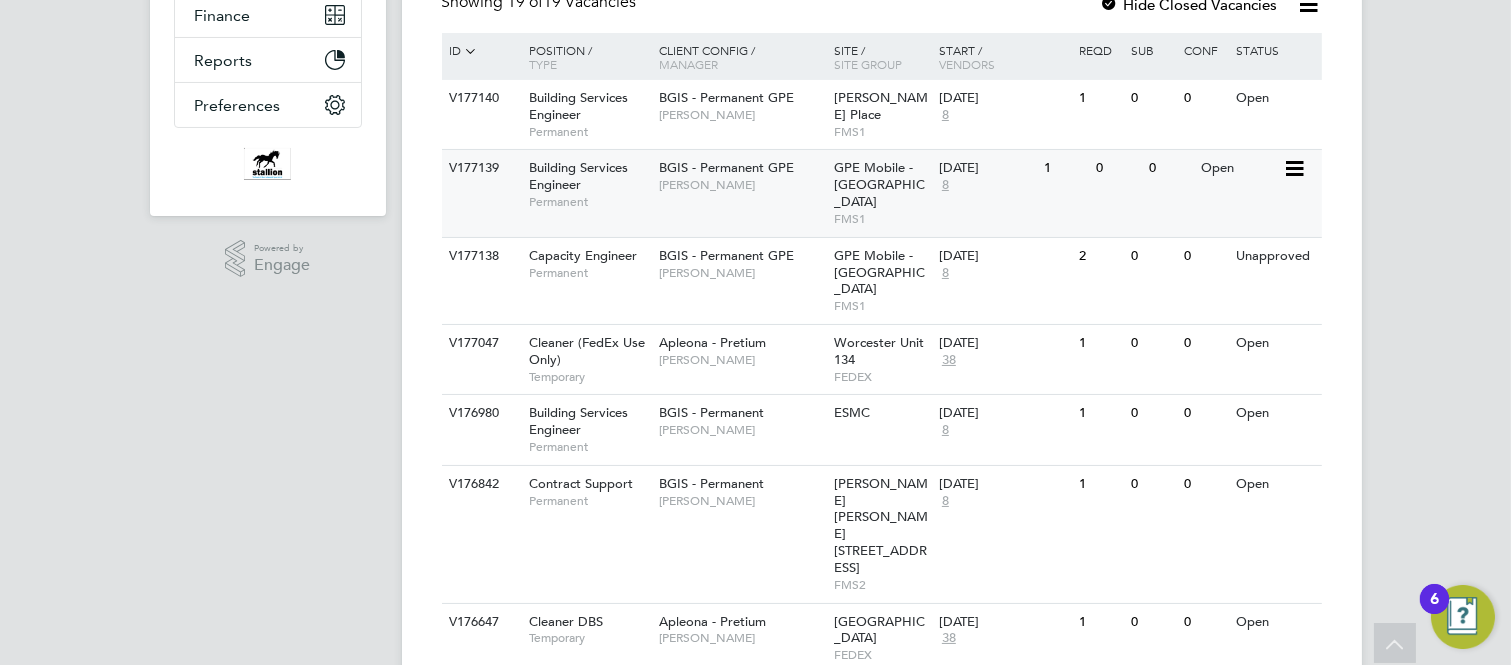 click on "Building Services Engineer" 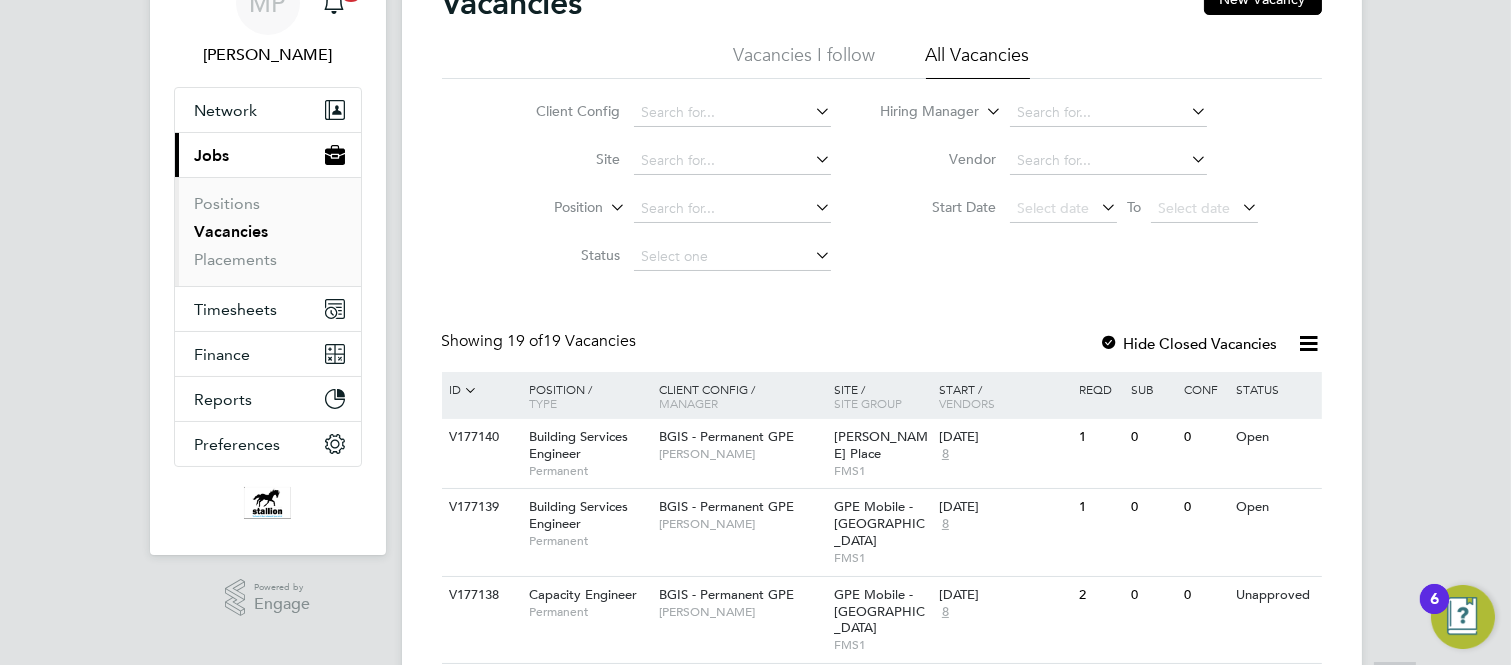 scroll, scrollTop: 333, scrollLeft: 0, axis: vertical 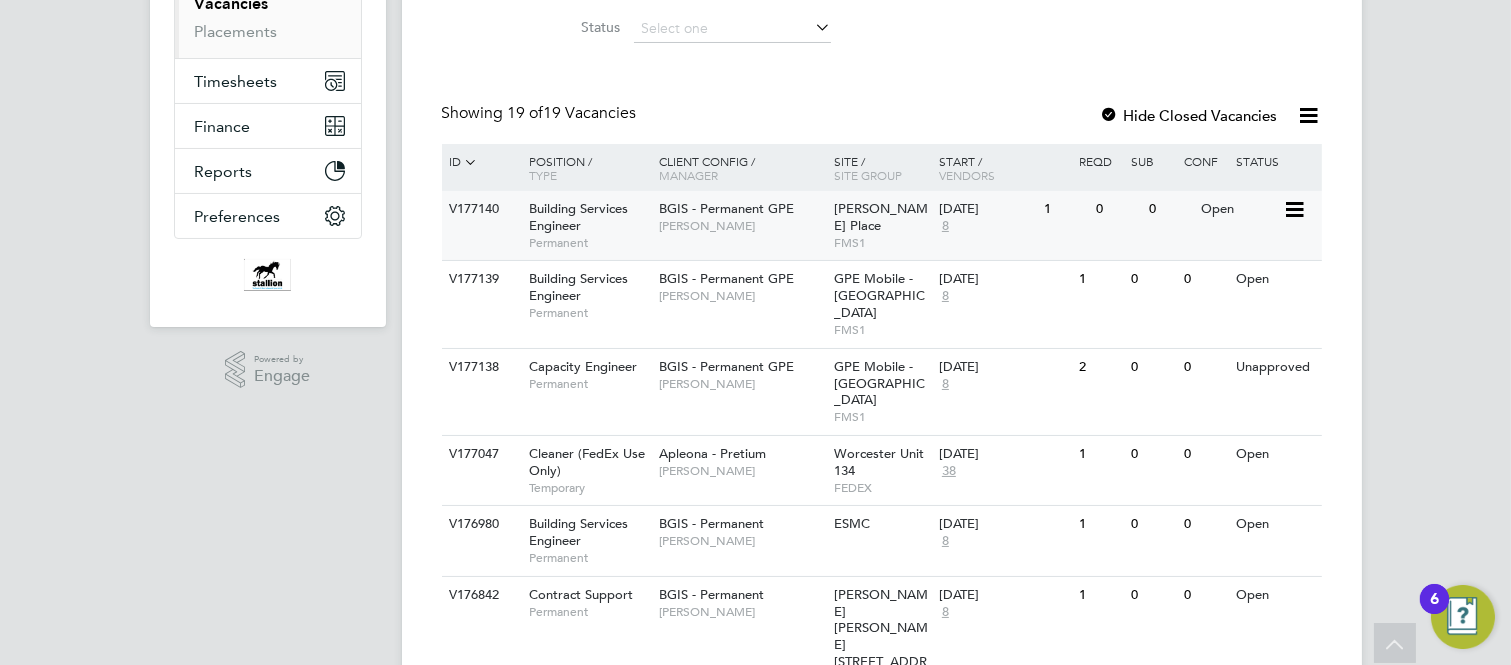 click on "Building Services Engineer" 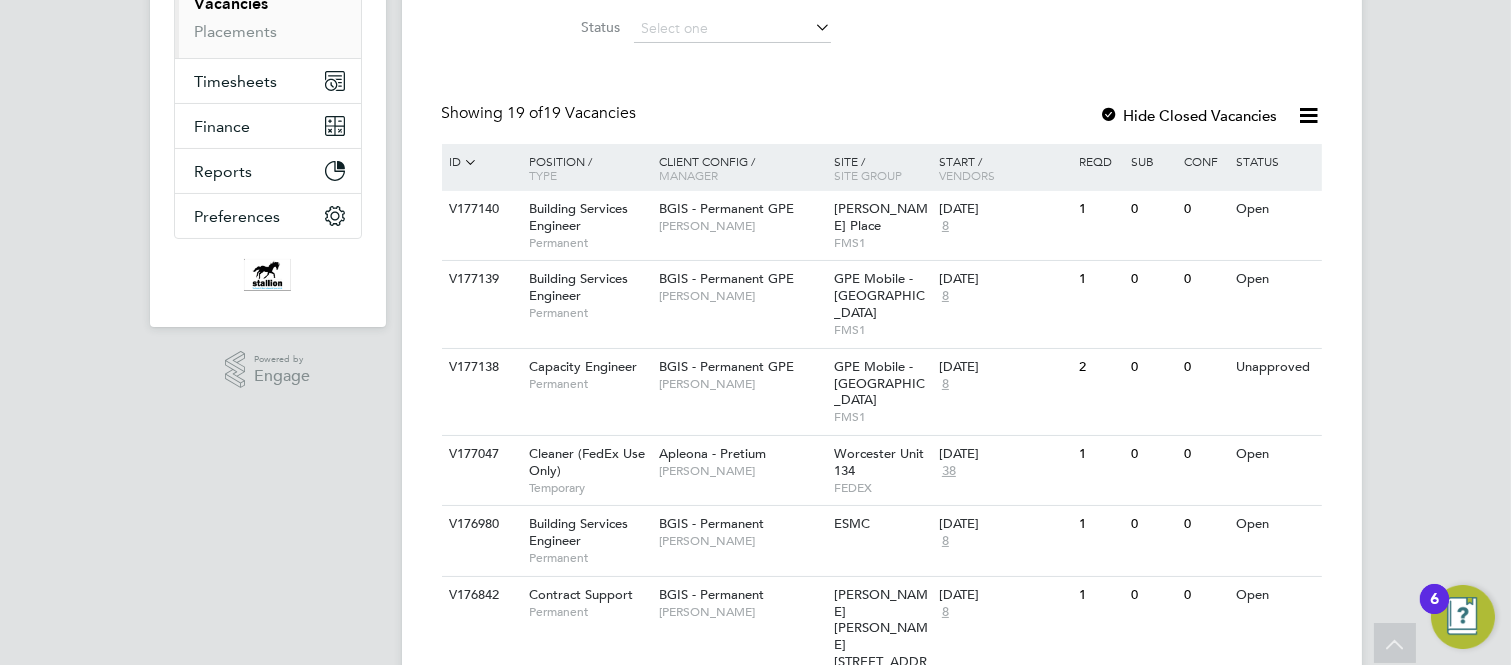 scroll, scrollTop: 0, scrollLeft: 0, axis: both 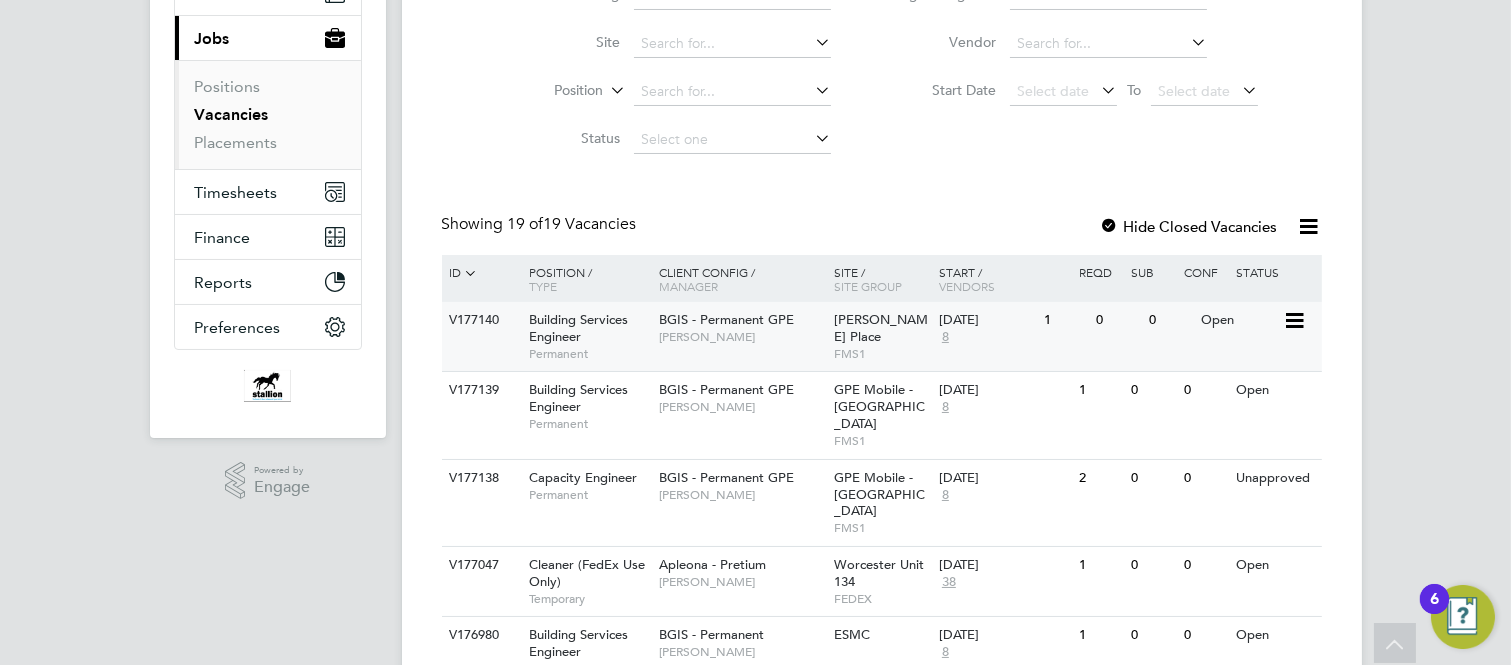 click on "Building Services Engineer" 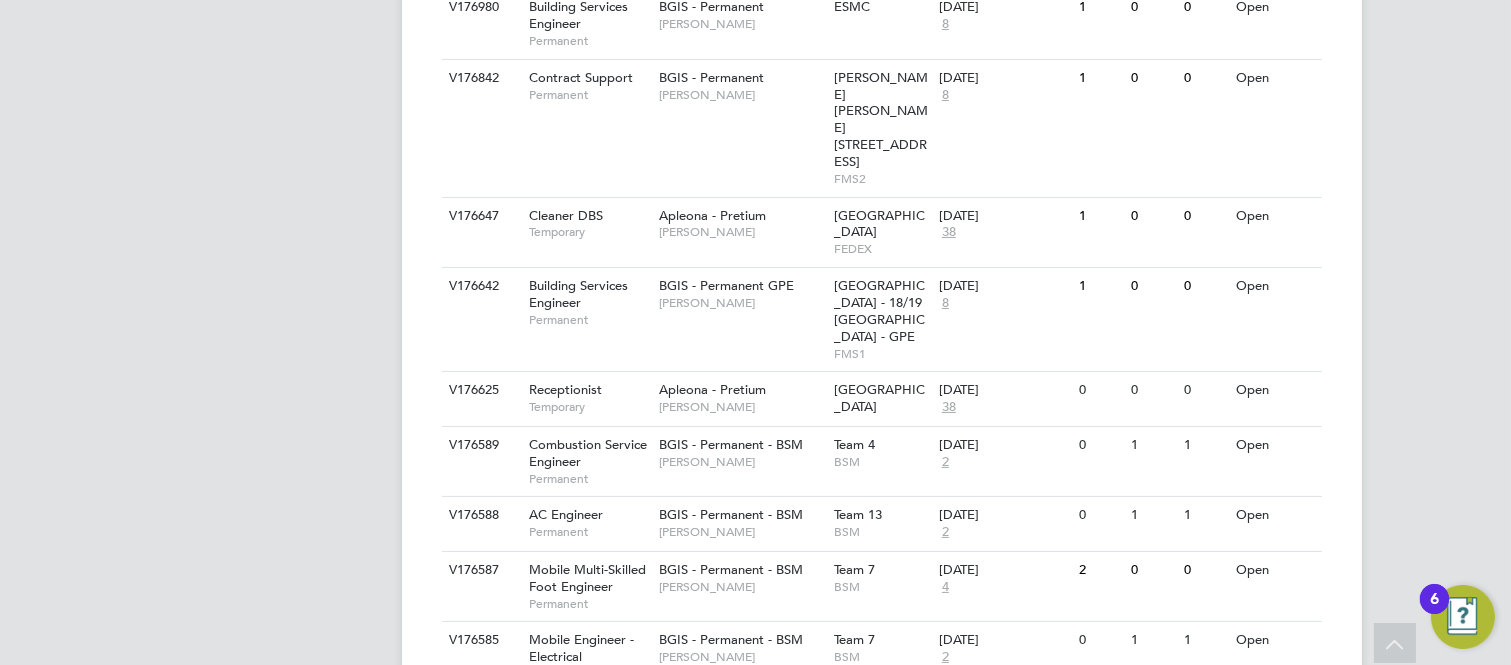 scroll, scrollTop: 888, scrollLeft: 0, axis: vertical 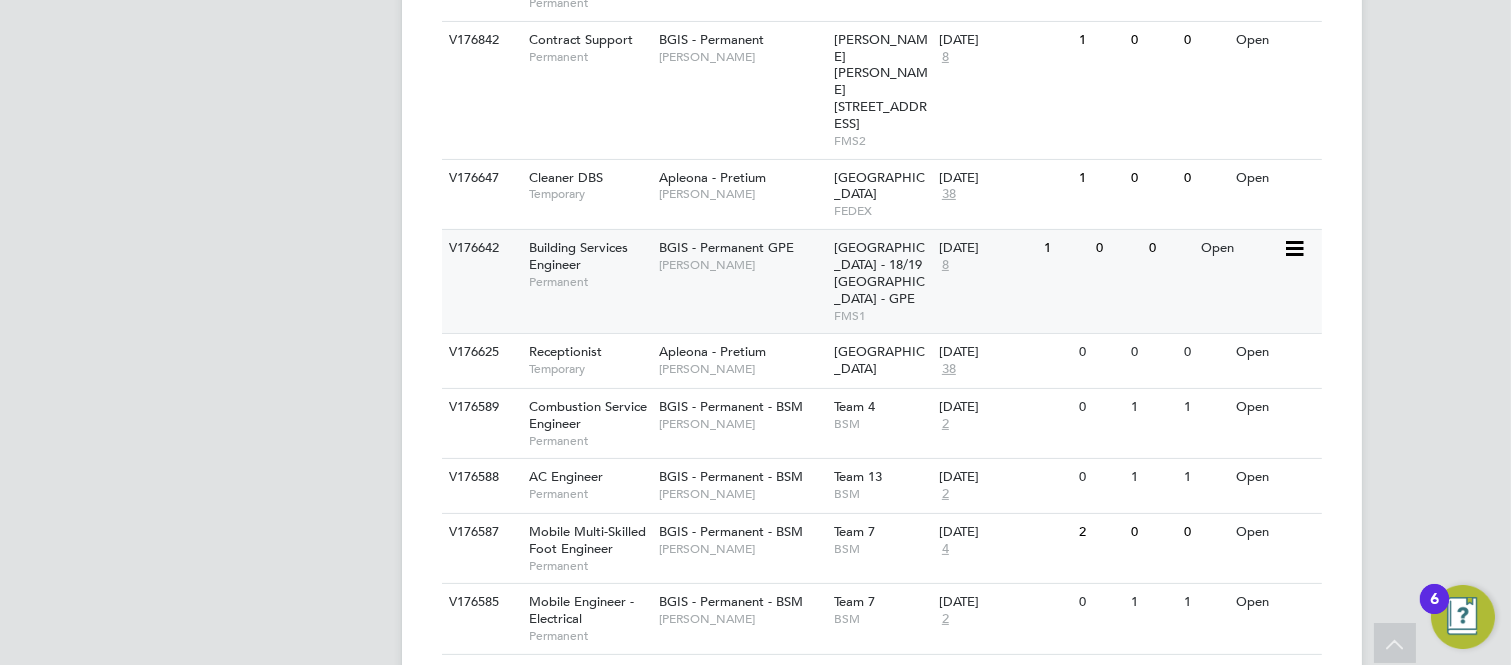 click on "Building Services Engineer" 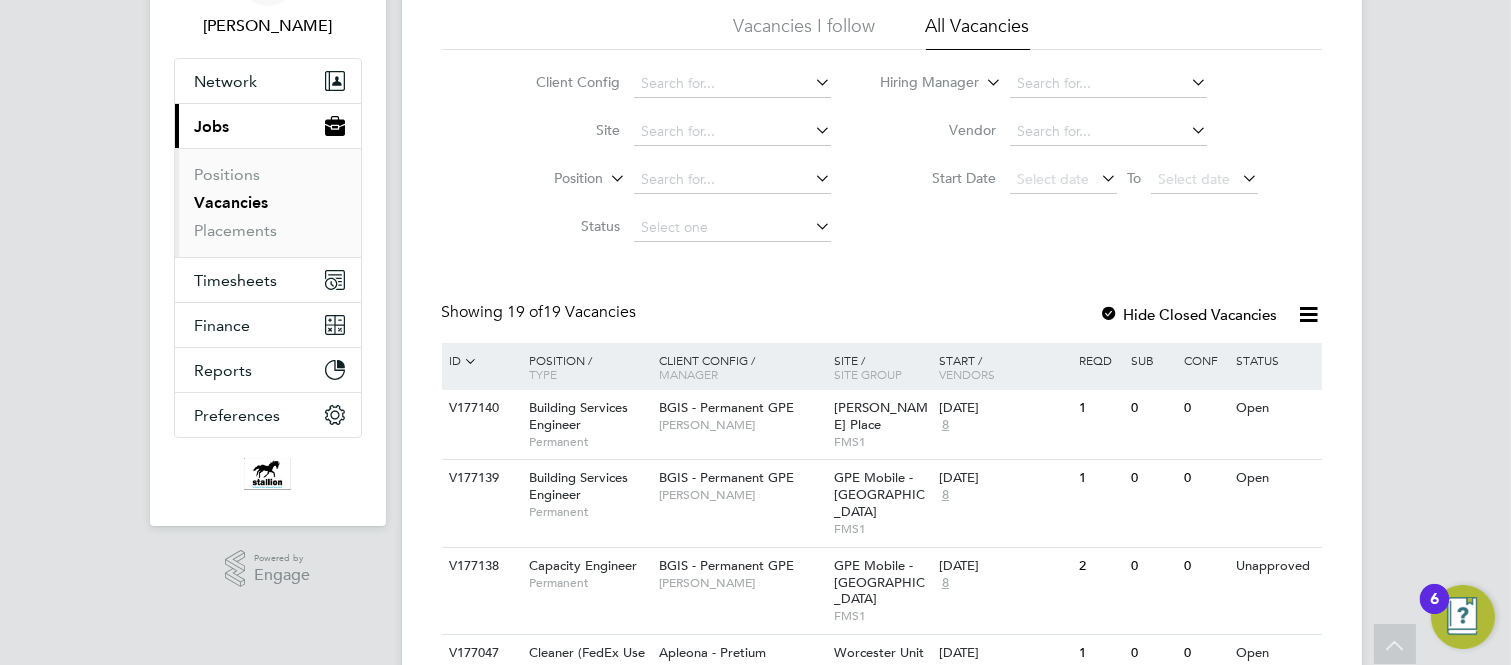 scroll, scrollTop: 0, scrollLeft: 0, axis: both 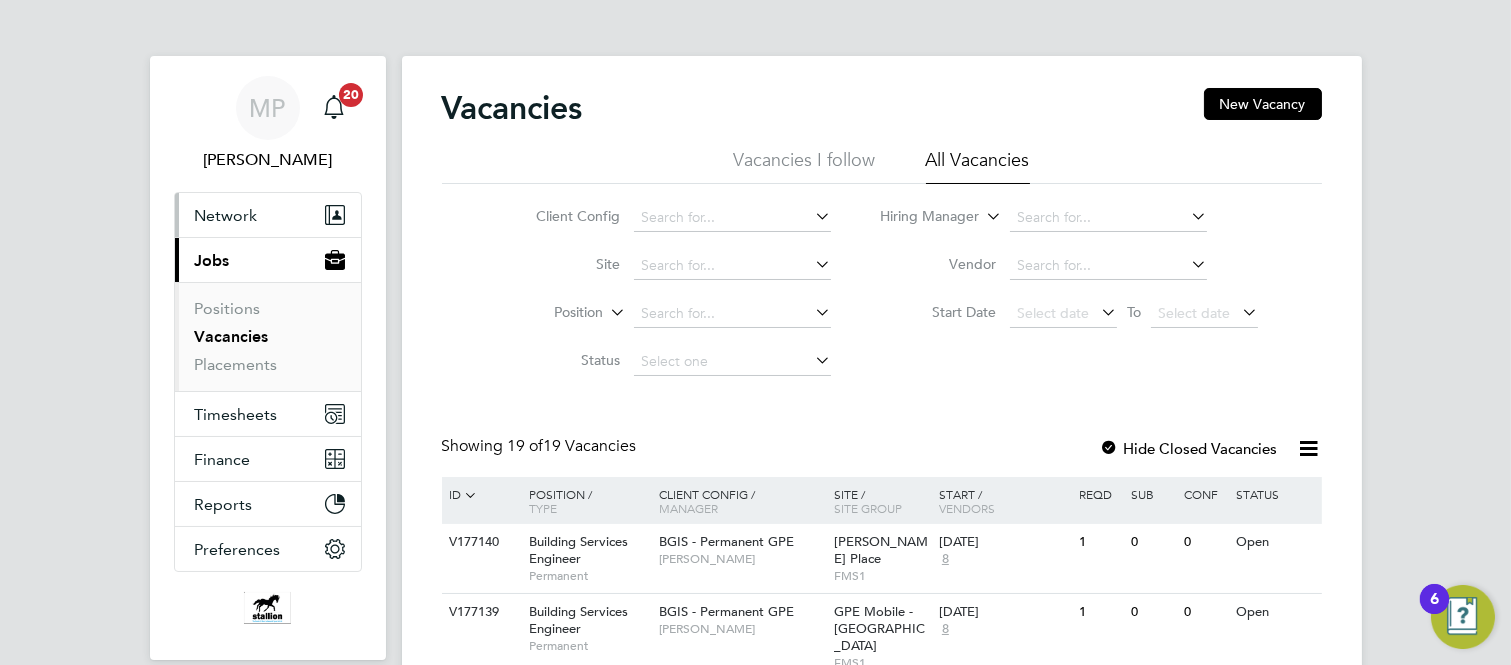 click on "Network" at bounding box center [226, 215] 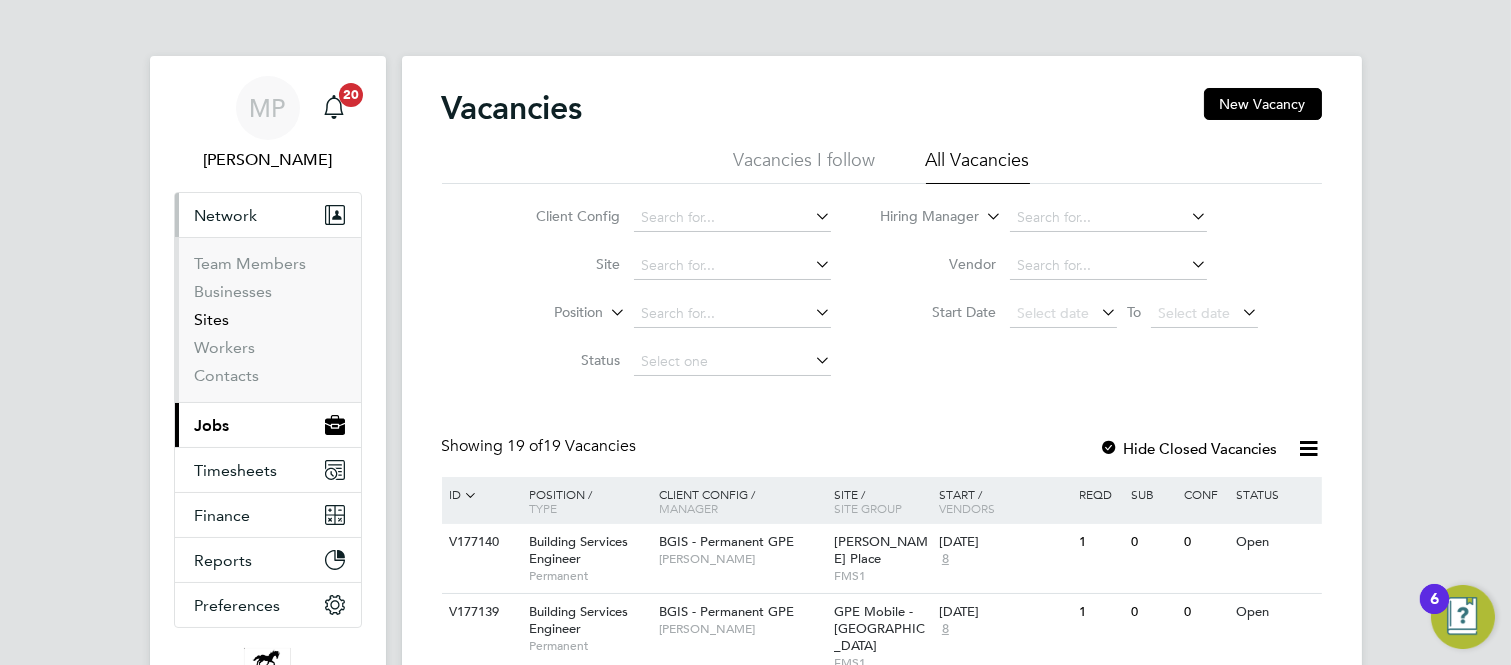 click on "Sites" at bounding box center [212, 319] 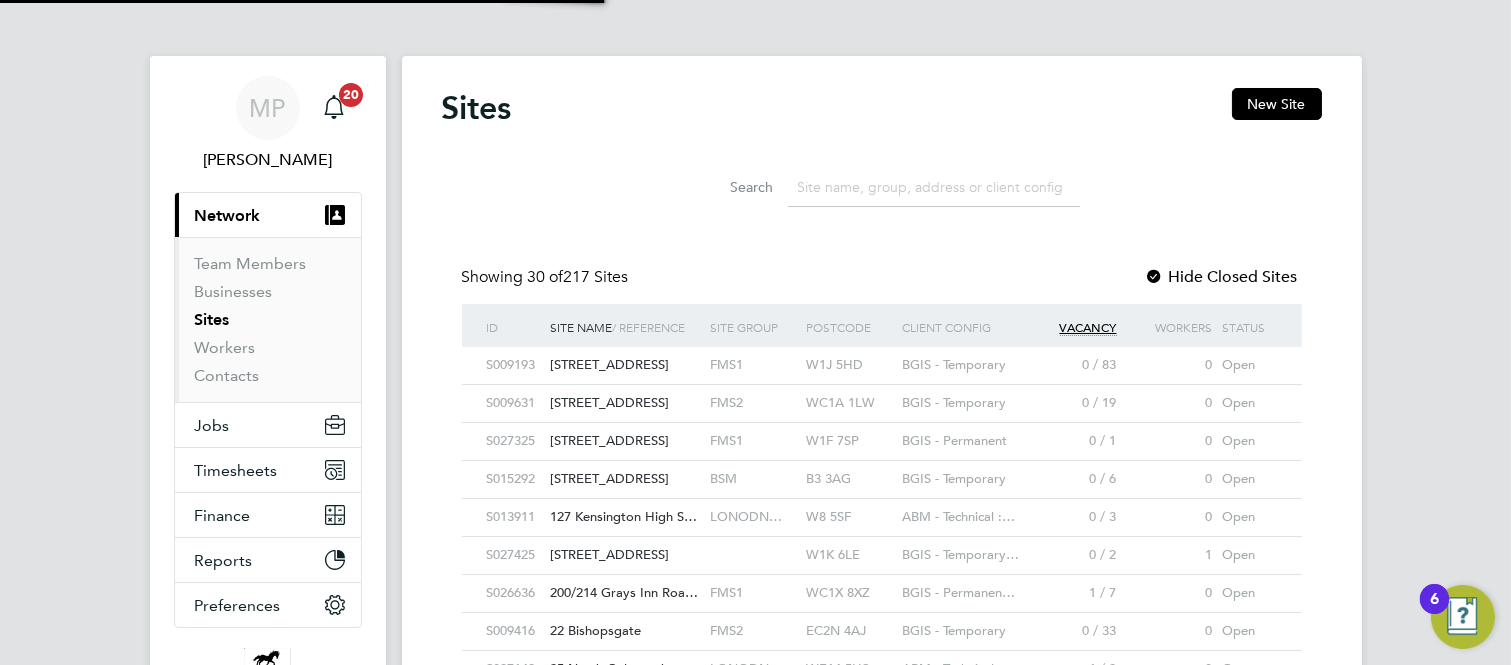 scroll, scrollTop: 10, scrollLeft: 10, axis: both 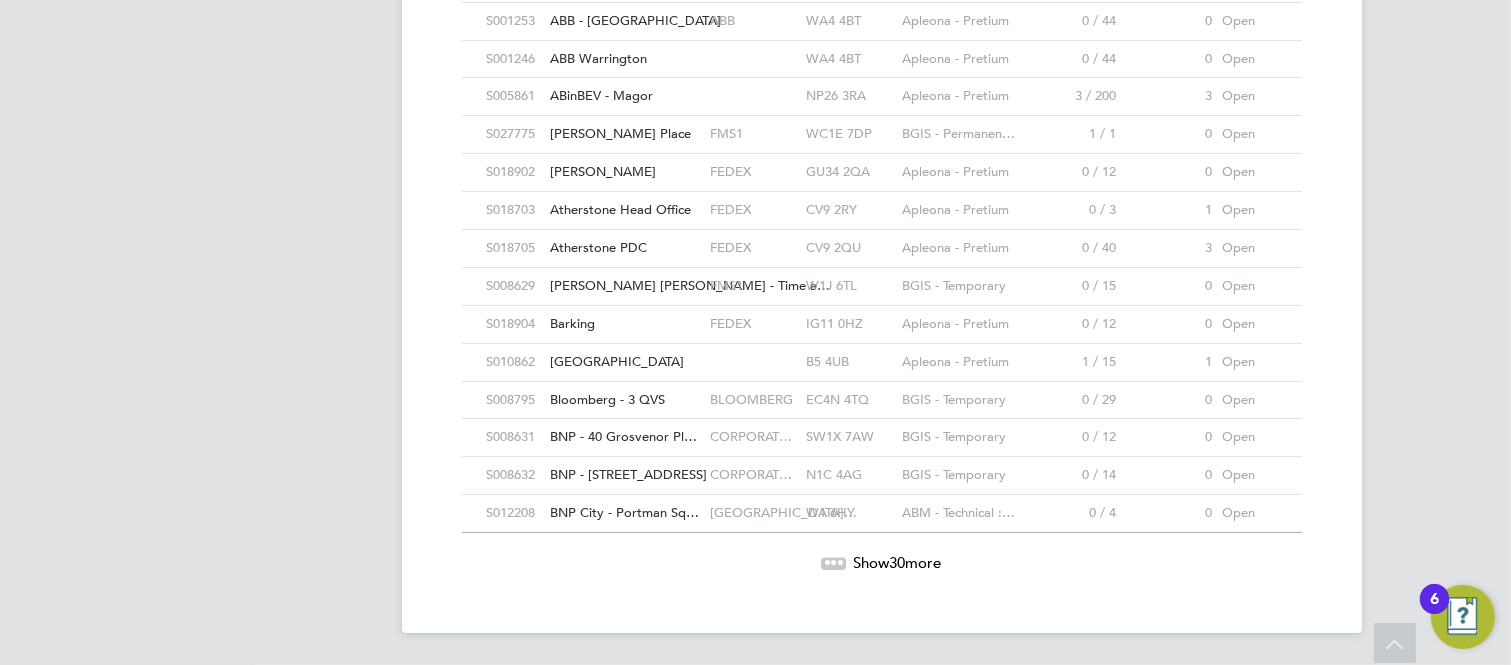 click on "Show  30  more" 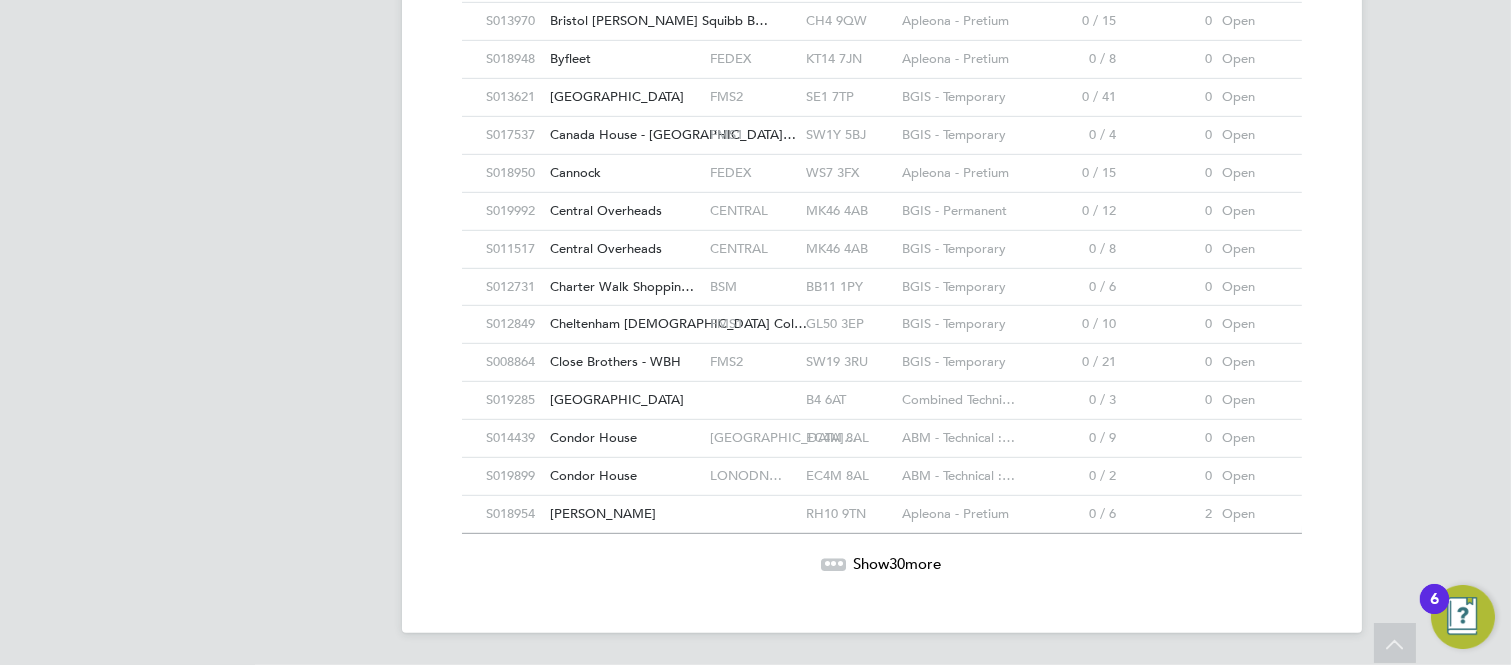 click on "Show  30  more" 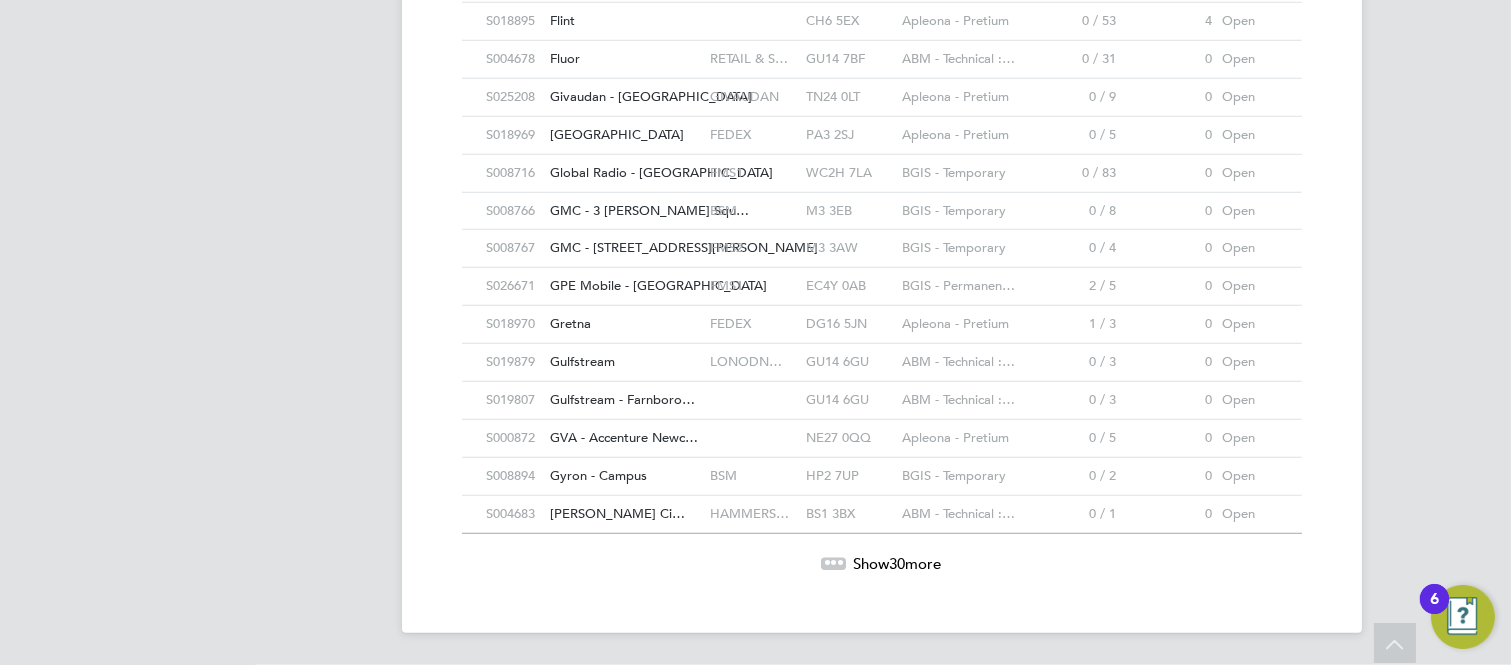 click on "30" 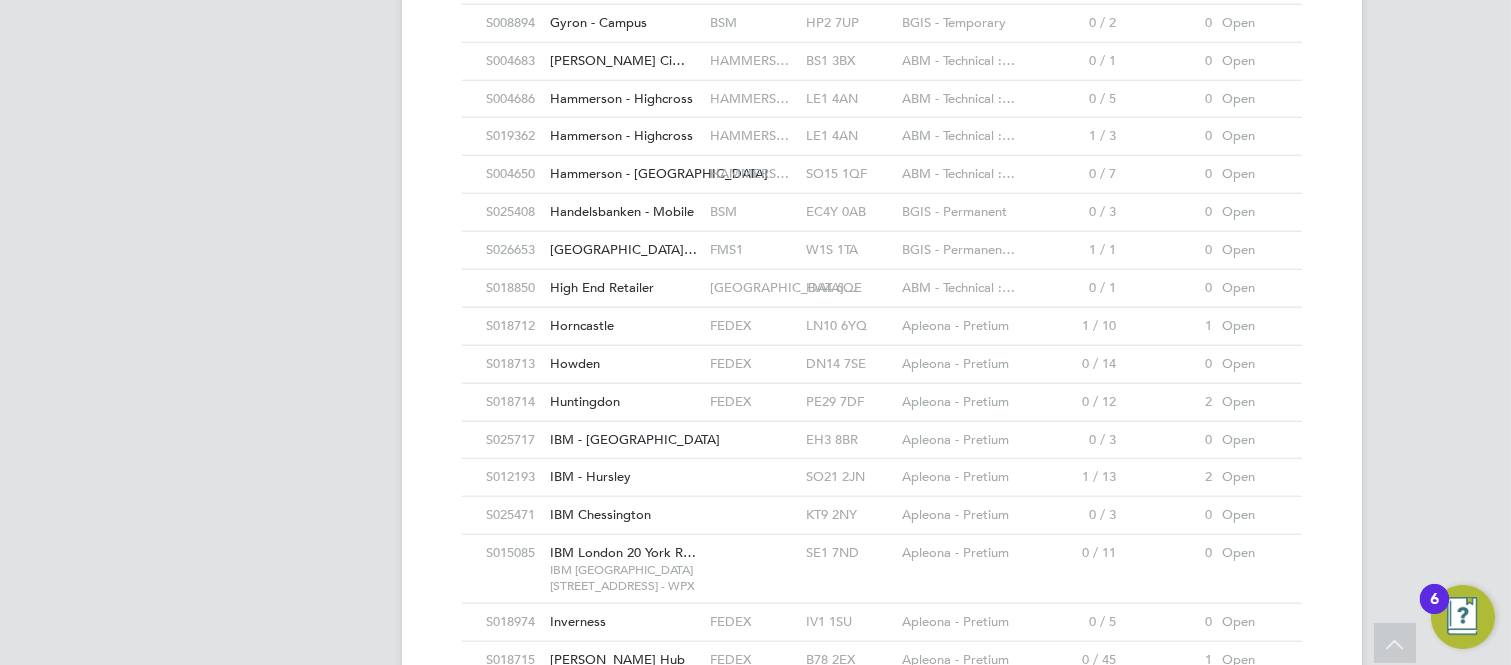 click on "Hanover Square Estate…" 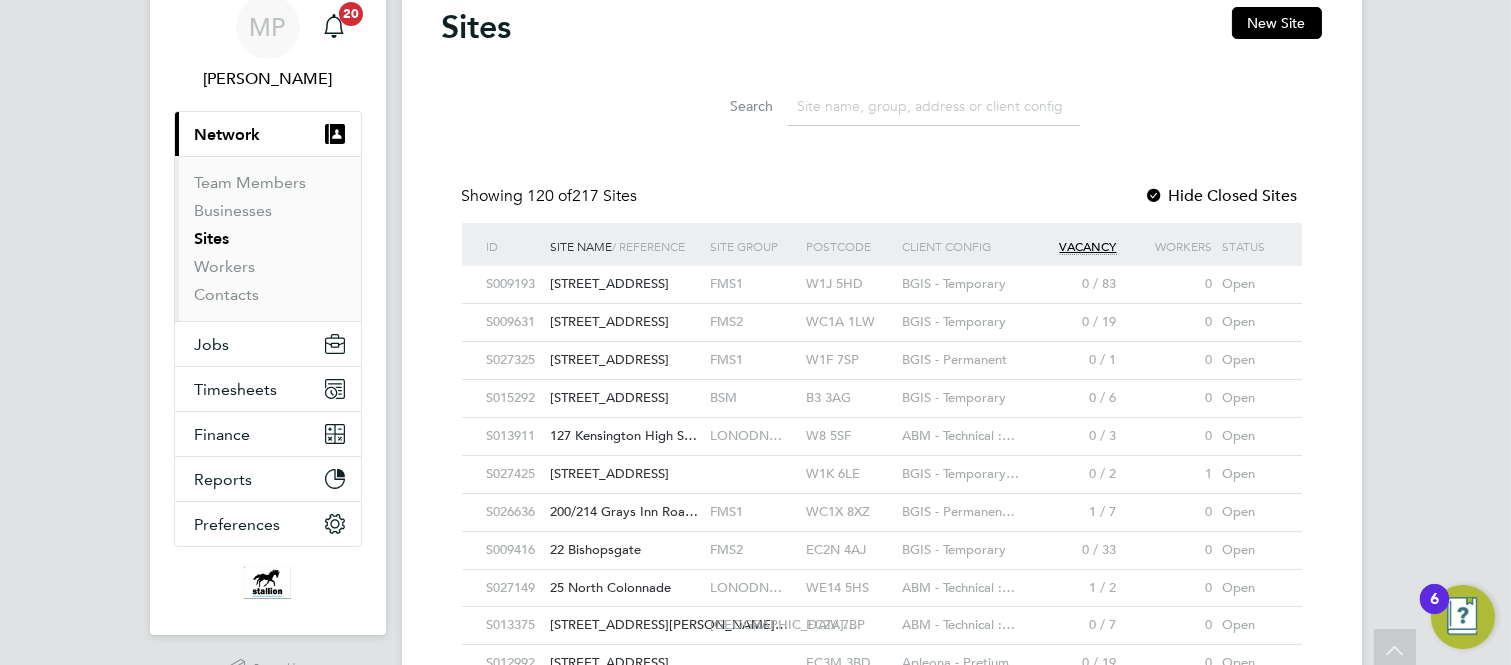scroll, scrollTop: 11, scrollLeft: 0, axis: vertical 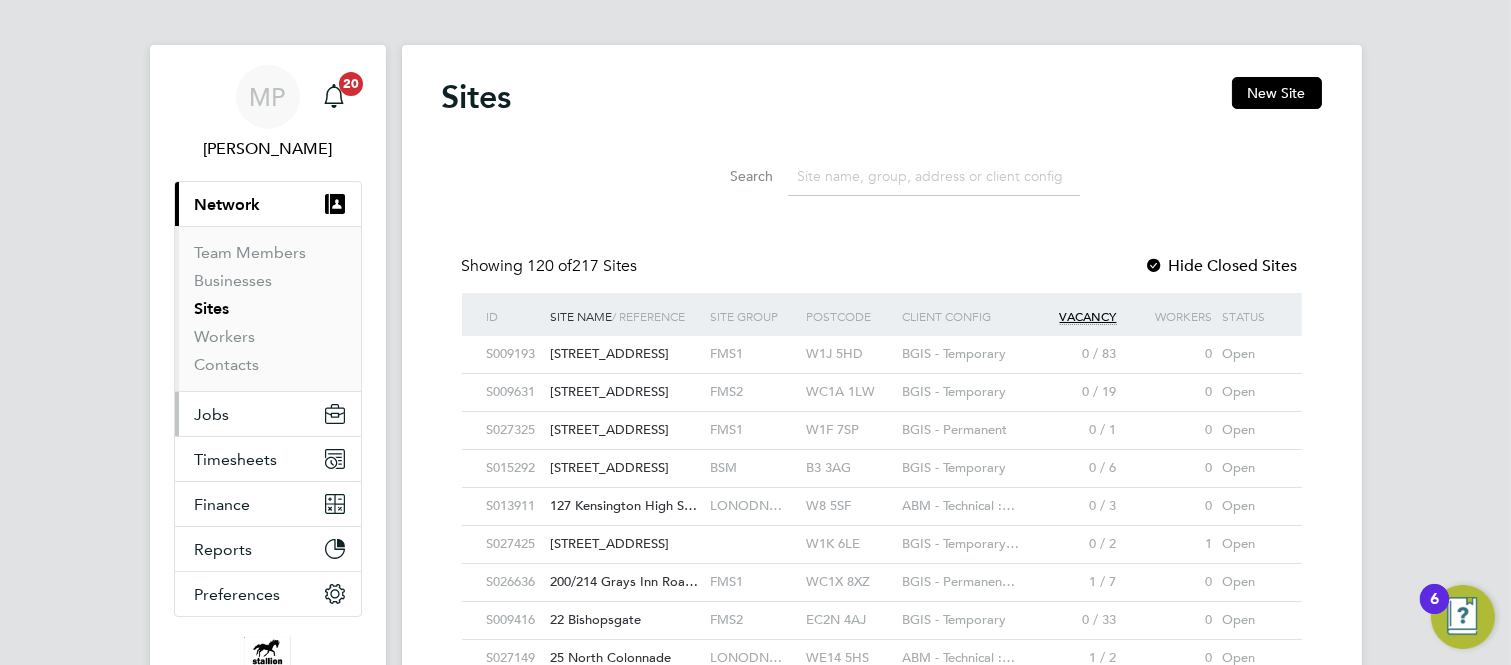 click on "Jobs" at bounding box center [212, 414] 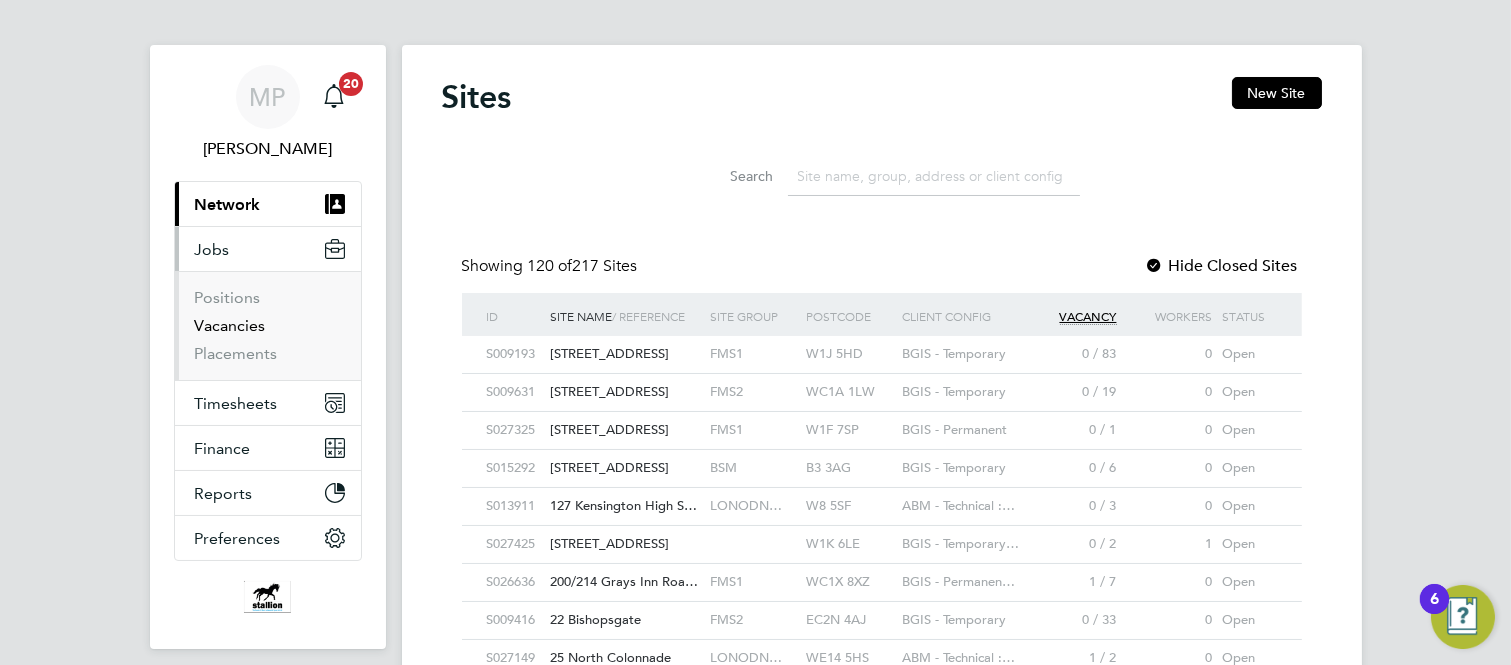 click on "Vacancies" at bounding box center (230, 325) 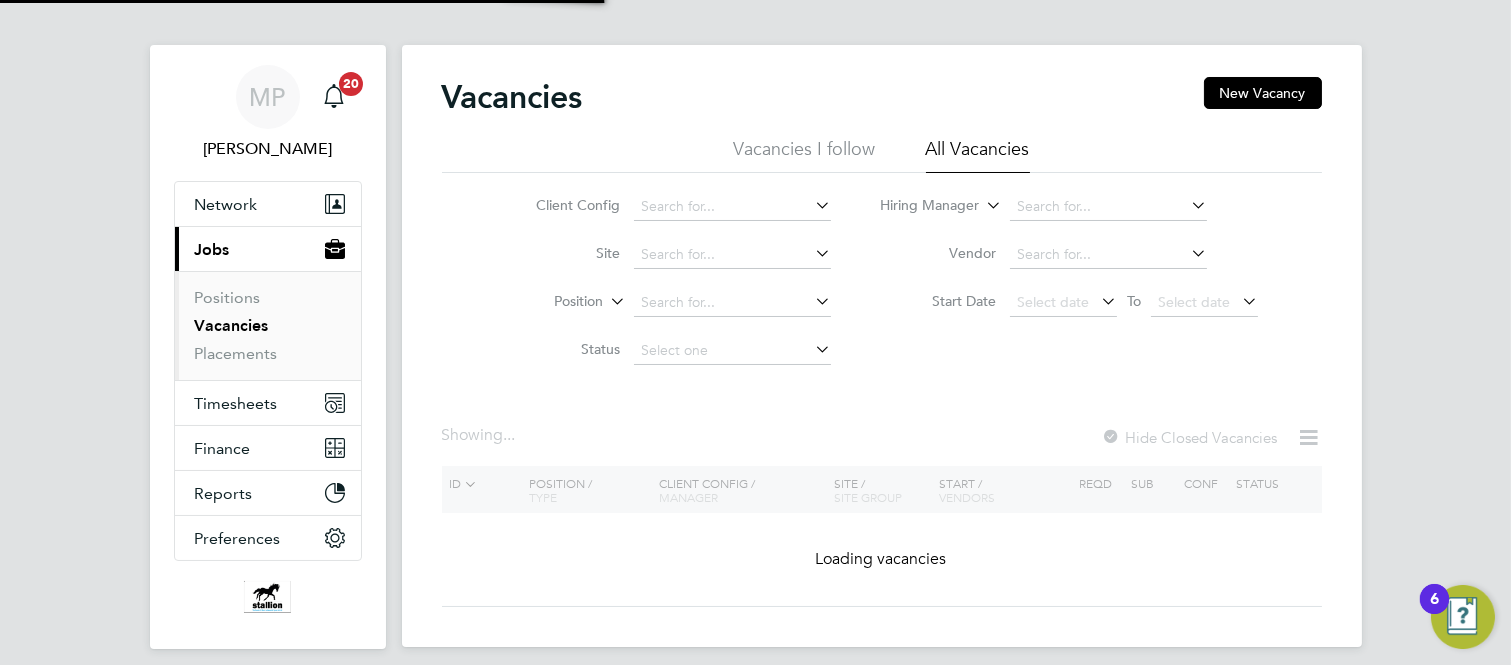 scroll, scrollTop: 0, scrollLeft: 0, axis: both 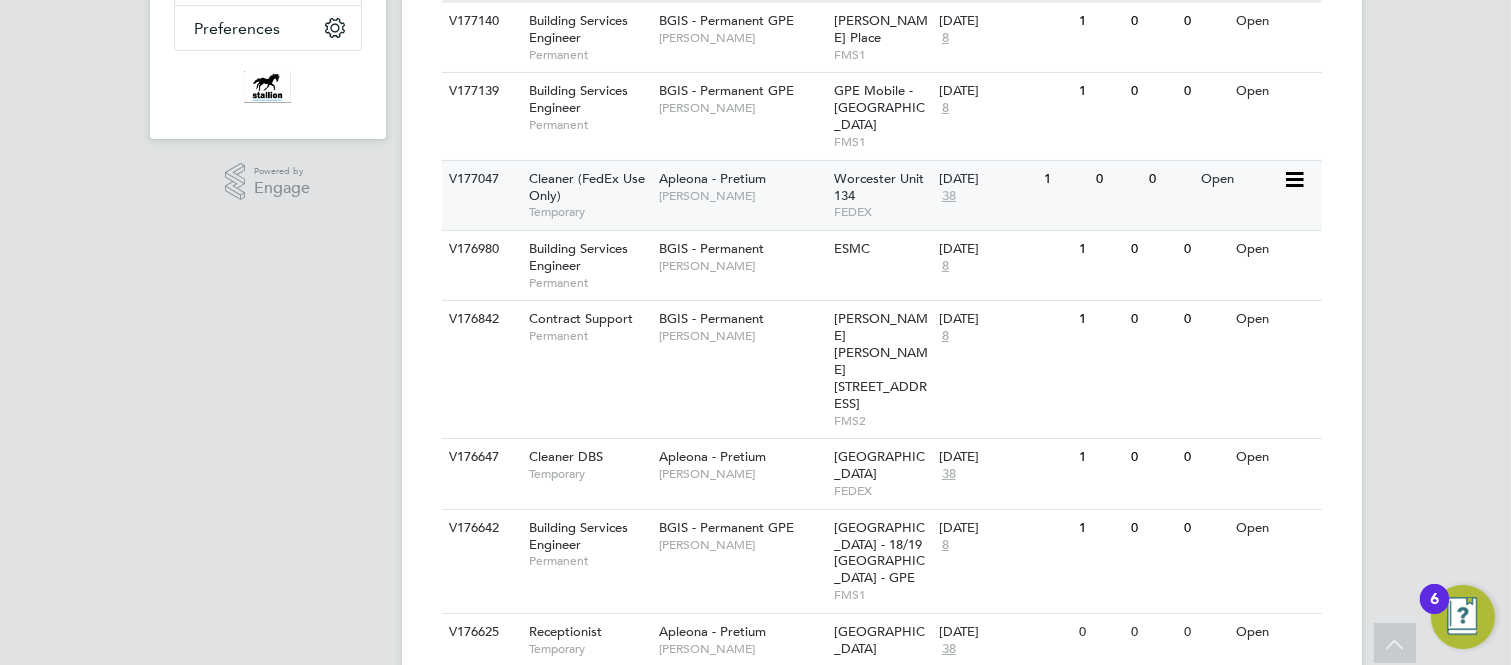 click 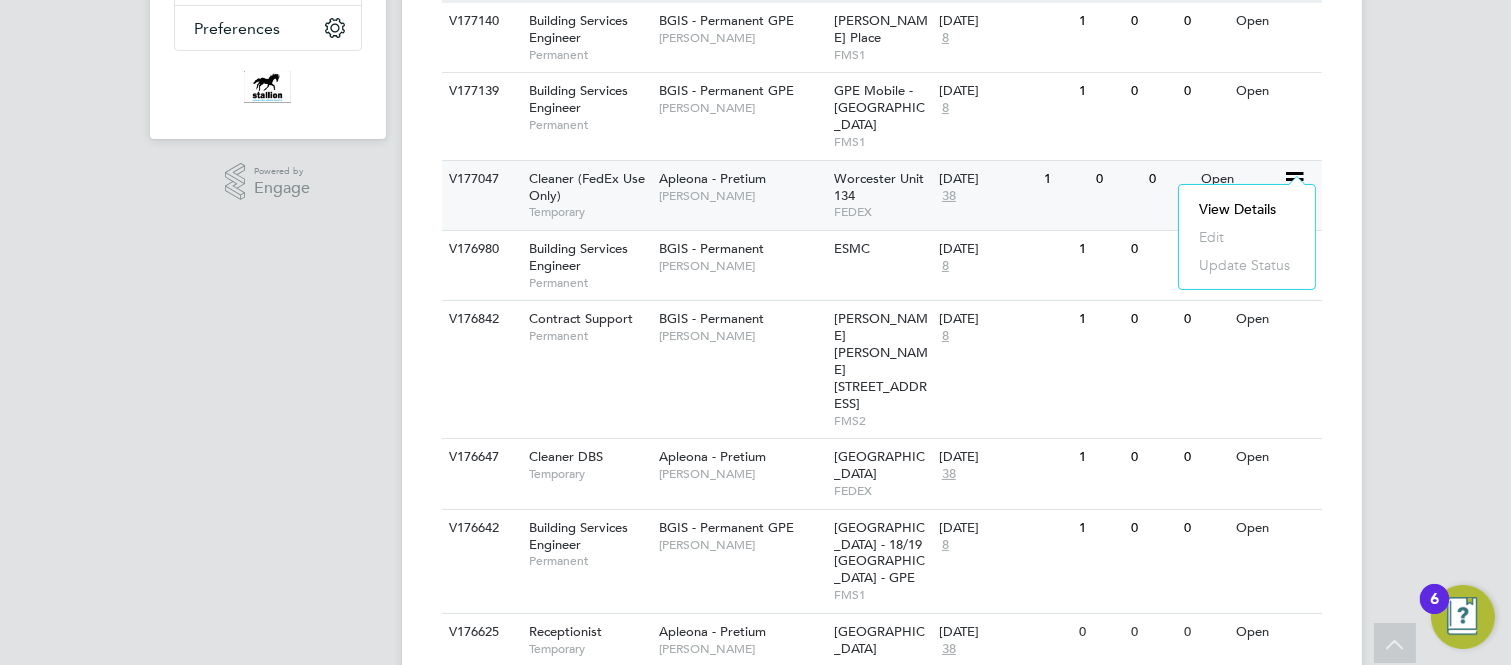 click 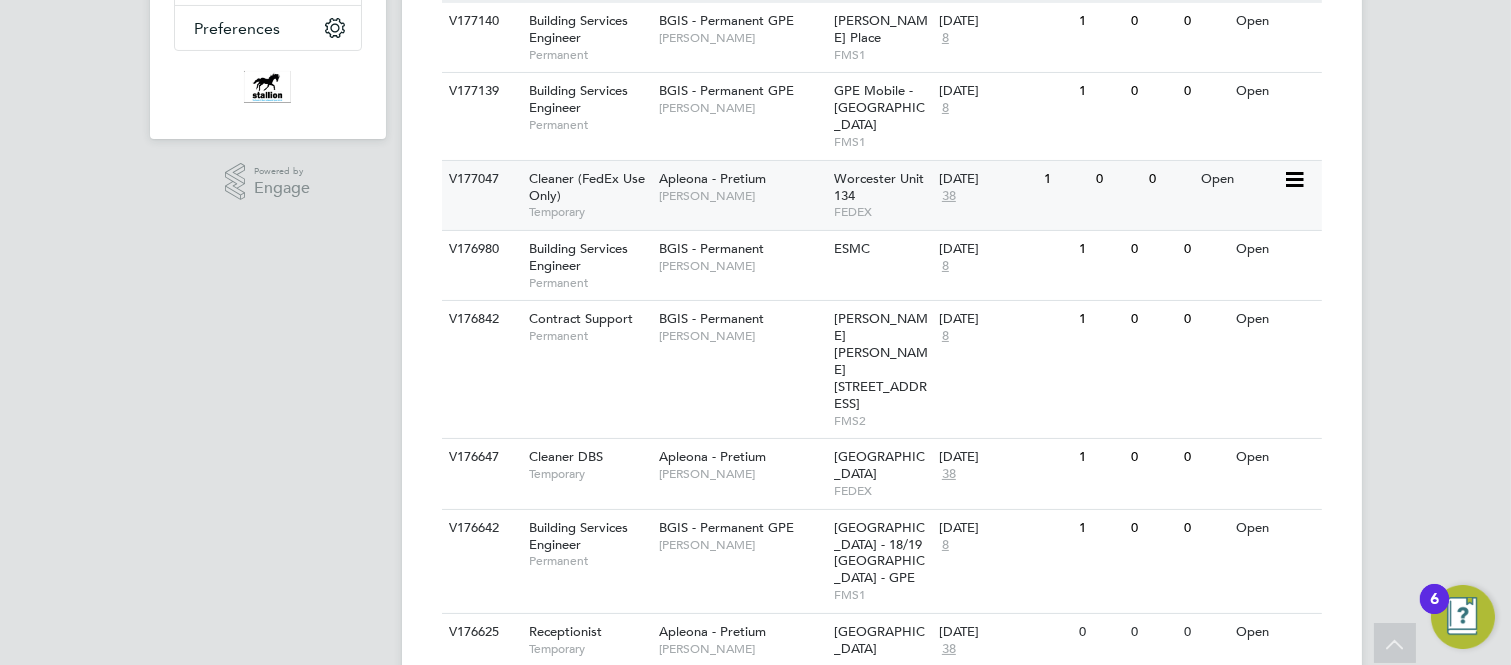 scroll, scrollTop: 410, scrollLeft: 0, axis: vertical 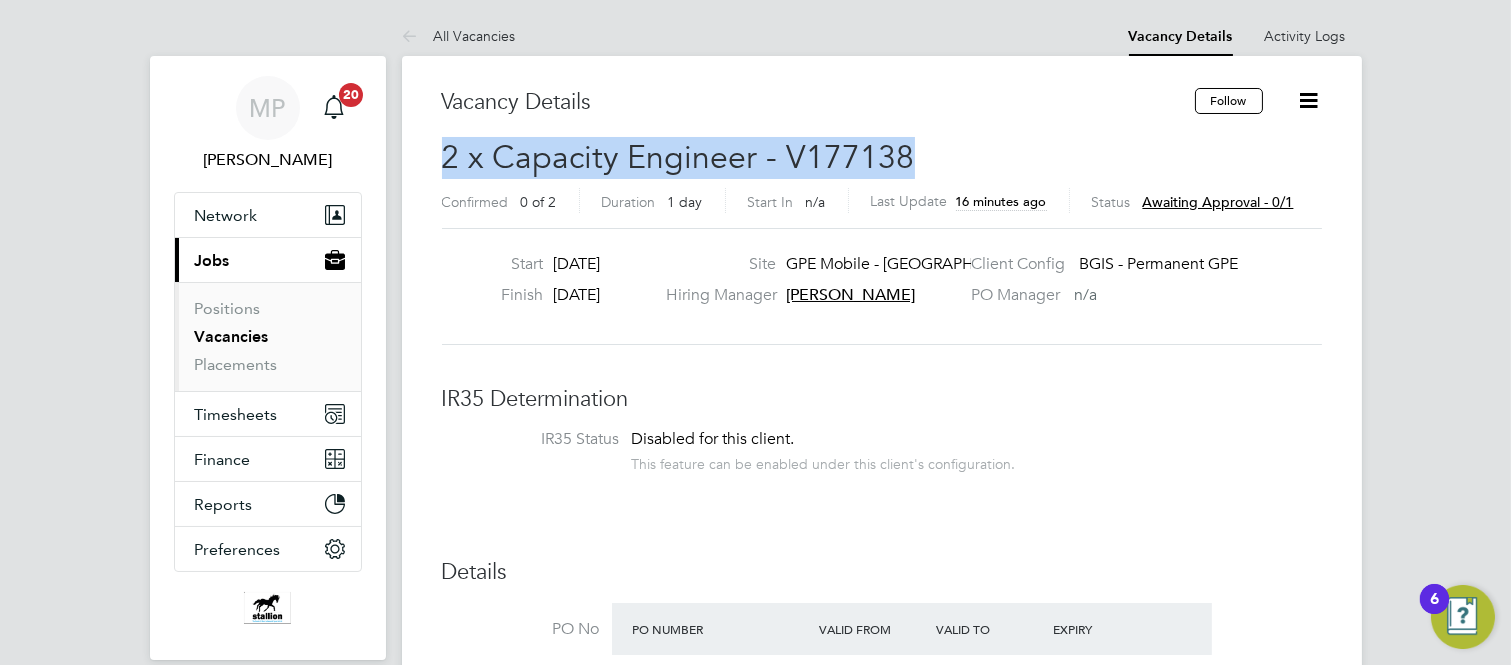 drag, startPoint x: 446, startPoint y: 162, endPoint x: 948, endPoint y: 161, distance: 502.001 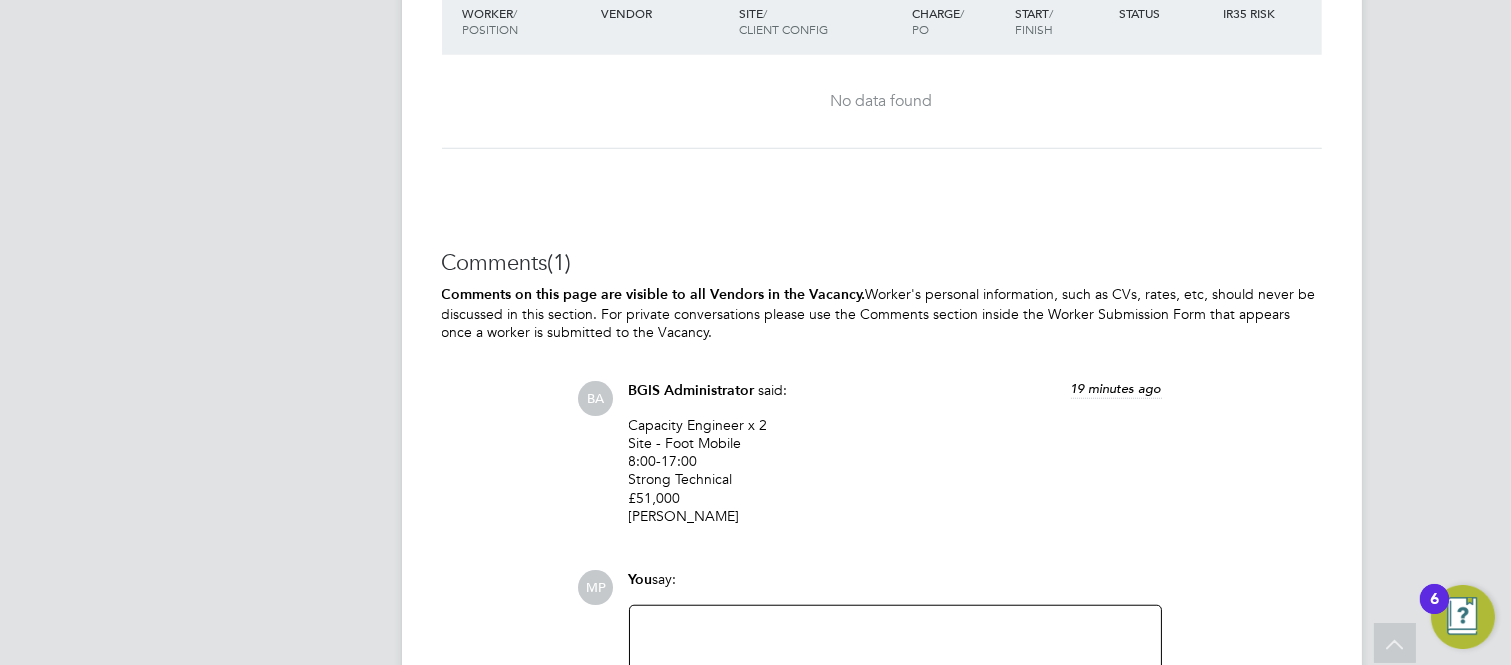 scroll, scrollTop: 3222, scrollLeft: 0, axis: vertical 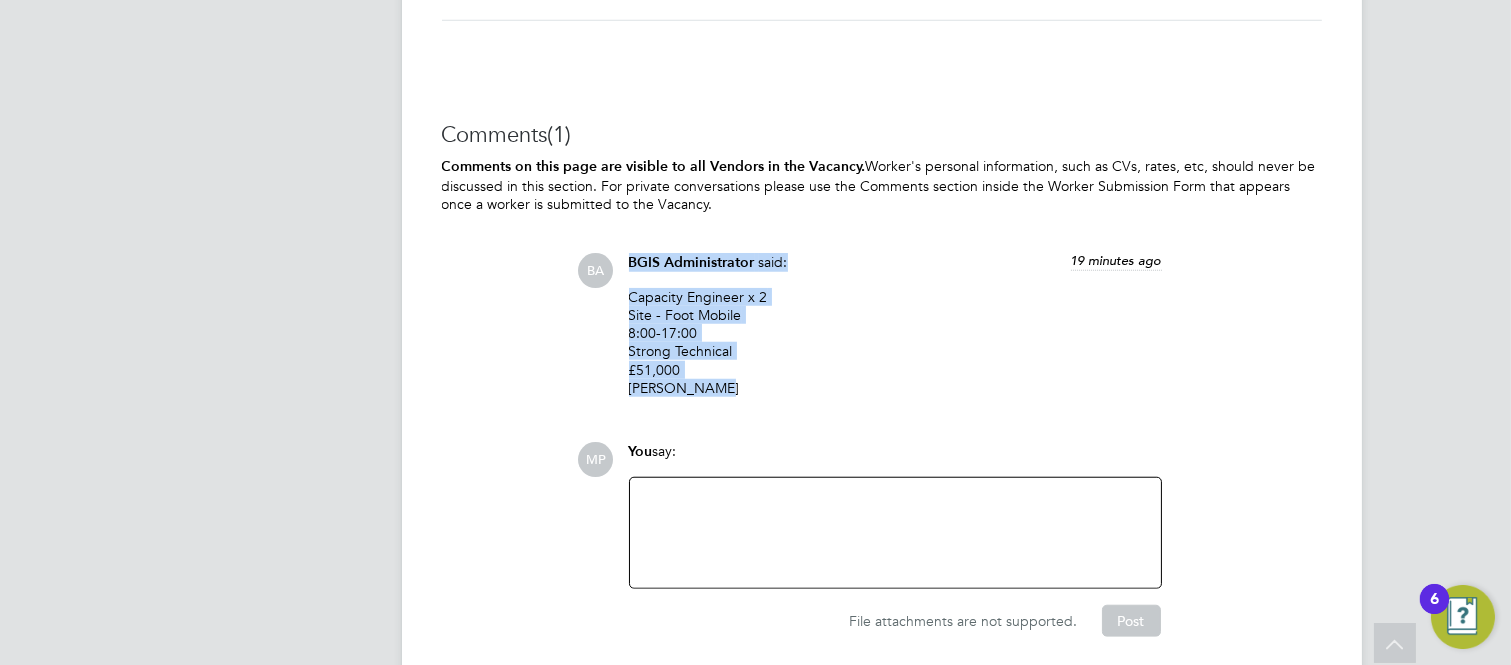 drag, startPoint x: 630, startPoint y: 238, endPoint x: 731, endPoint y: 373, distance: 168.60011 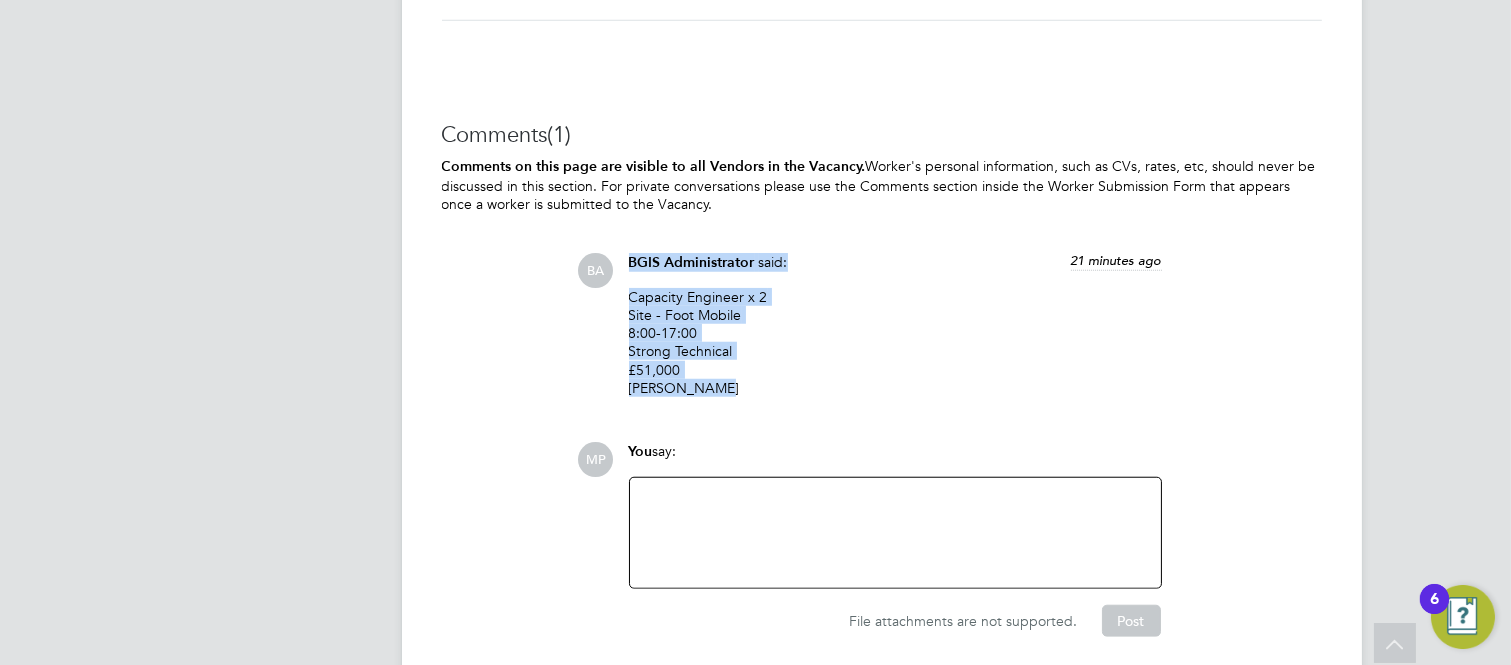 click on "BGIS Administrator   said:   21 minutes ago" 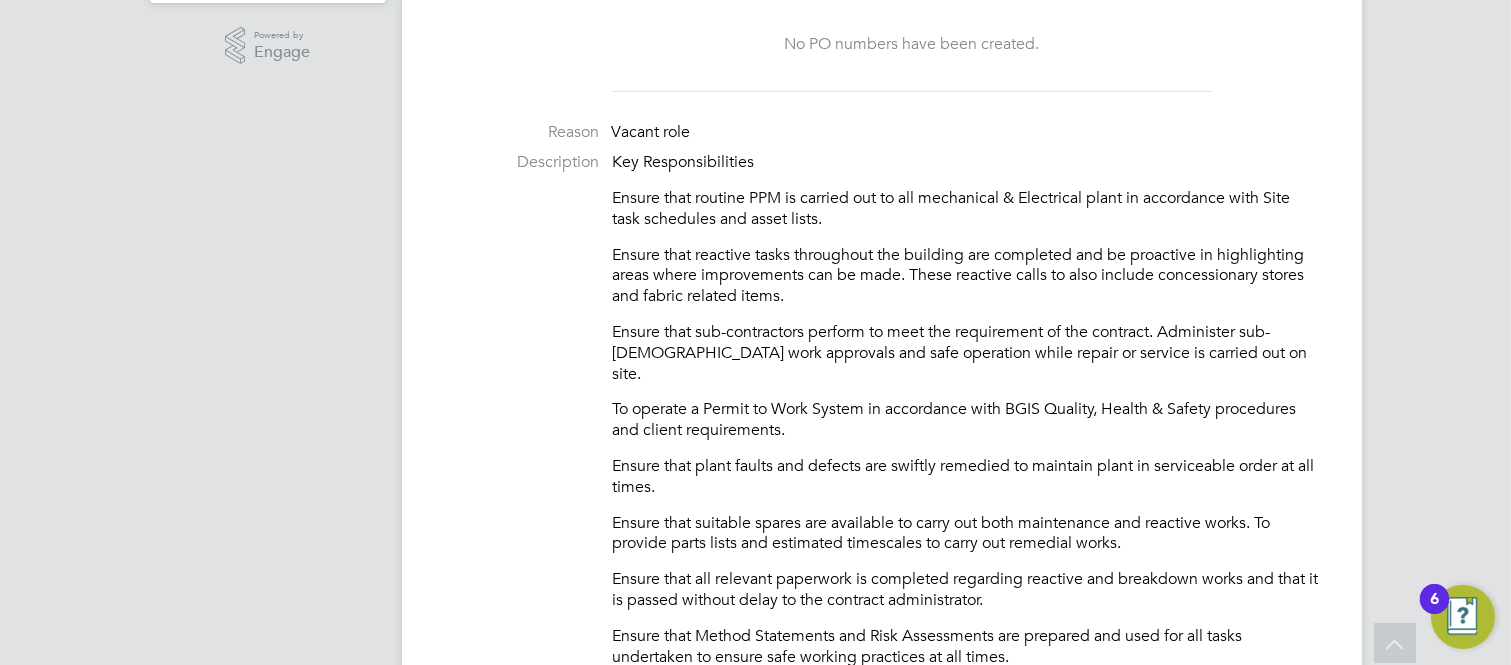 scroll, scrollTop: 666, scrollLeft: 0, axis: vertical 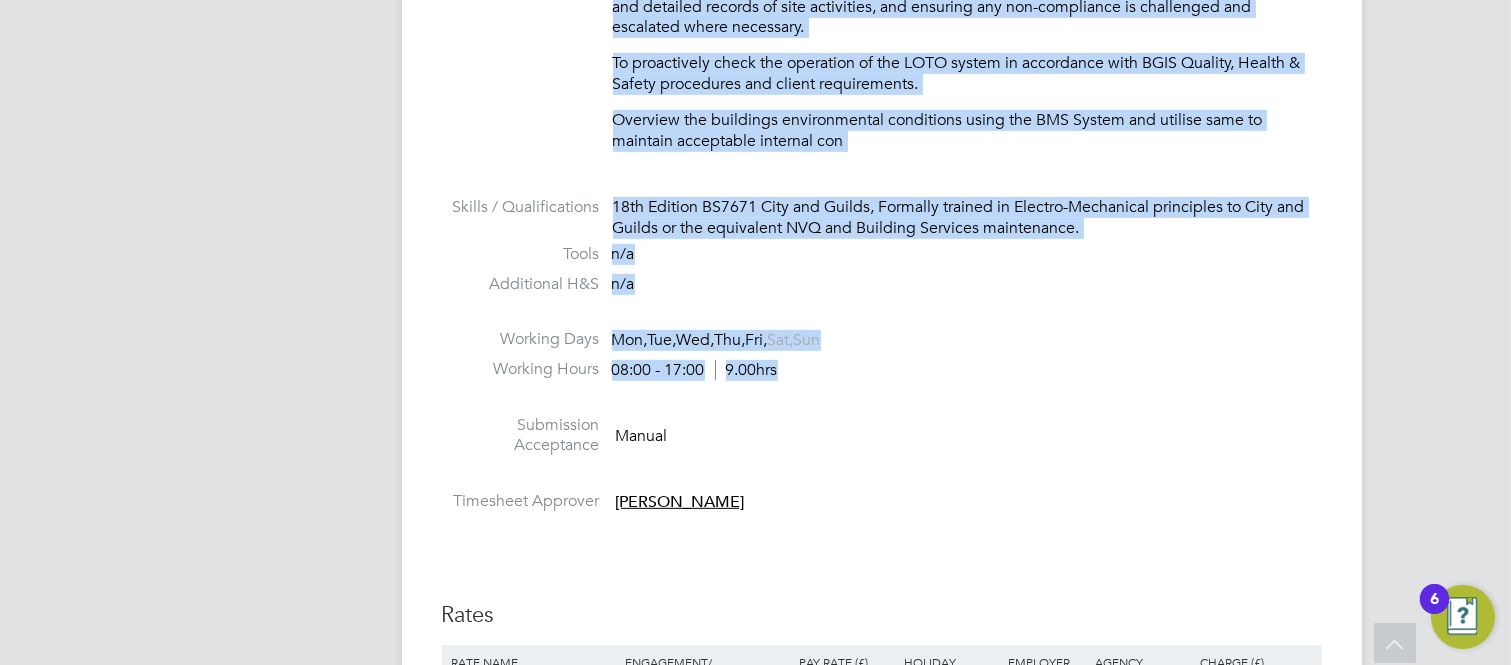 drag, startPoint x: 614, startPoint y: 157, endPoint x: 838, endPoint y: 342, distance: 290.5185 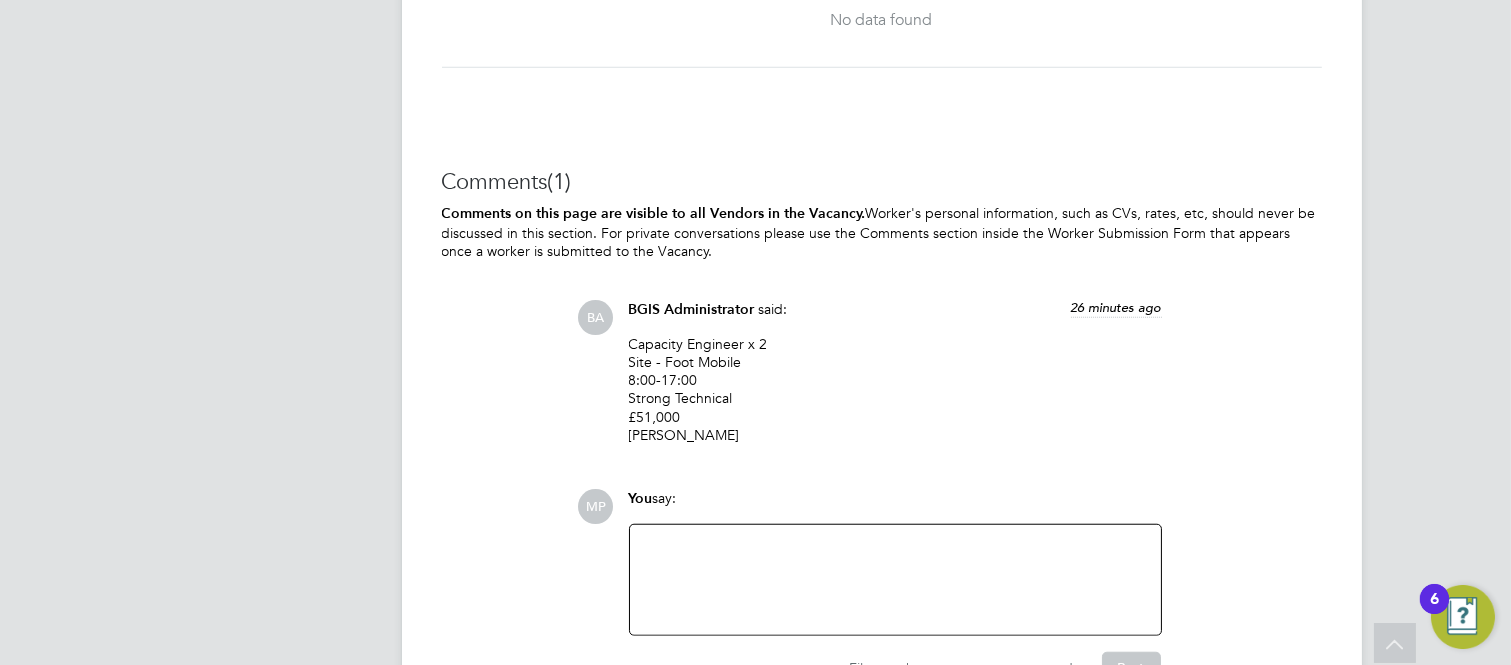 scroll, scrollTop: 3275, scrollLeft: 0, axis: vertical 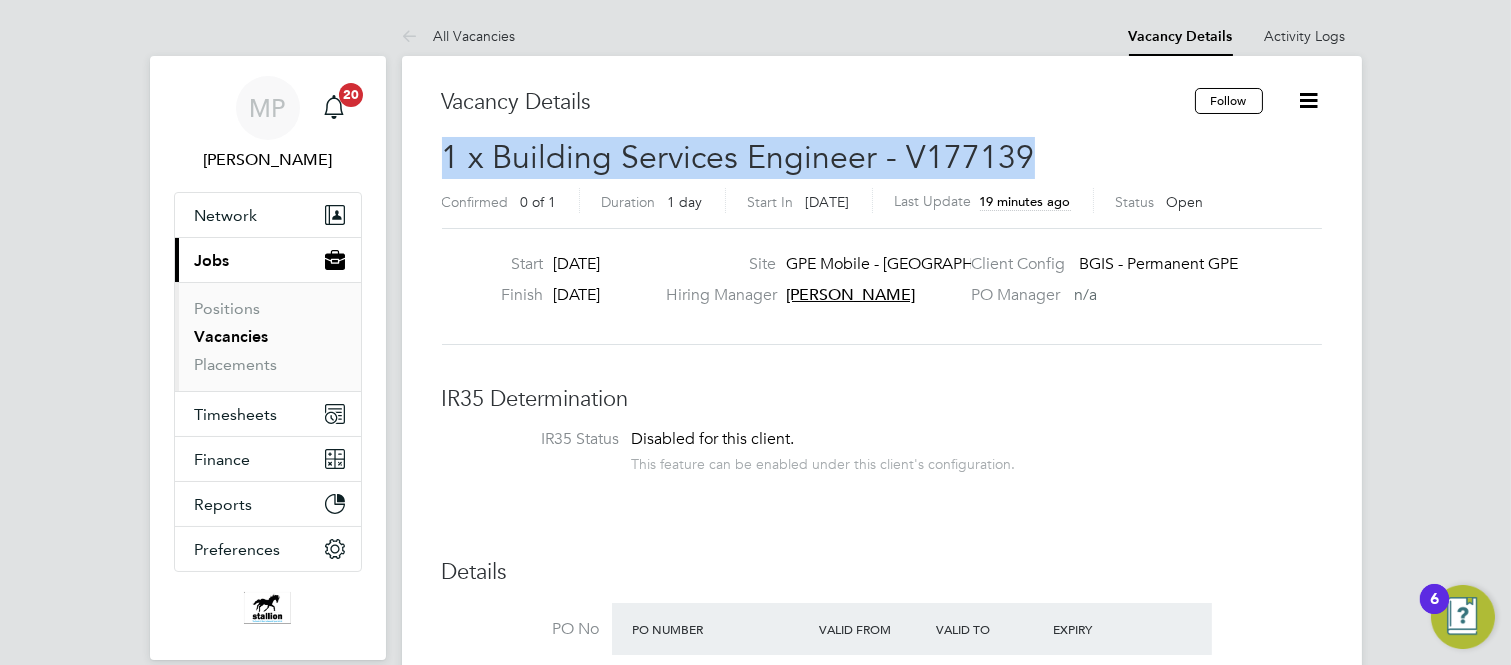 drag, startPoint x: 447, startPoint y: 164, endPoint x: 1035, endPoint y: 162, distance: 588.0034 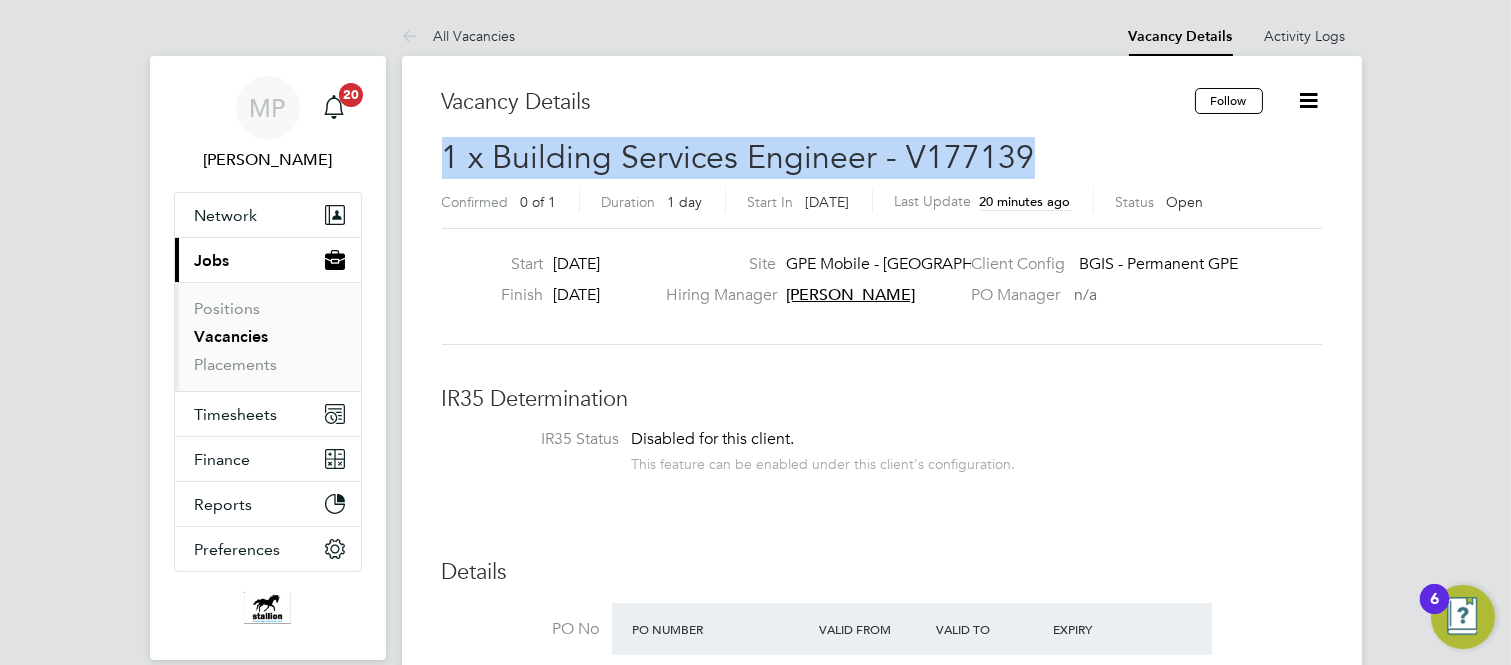click on "Paul Postance" 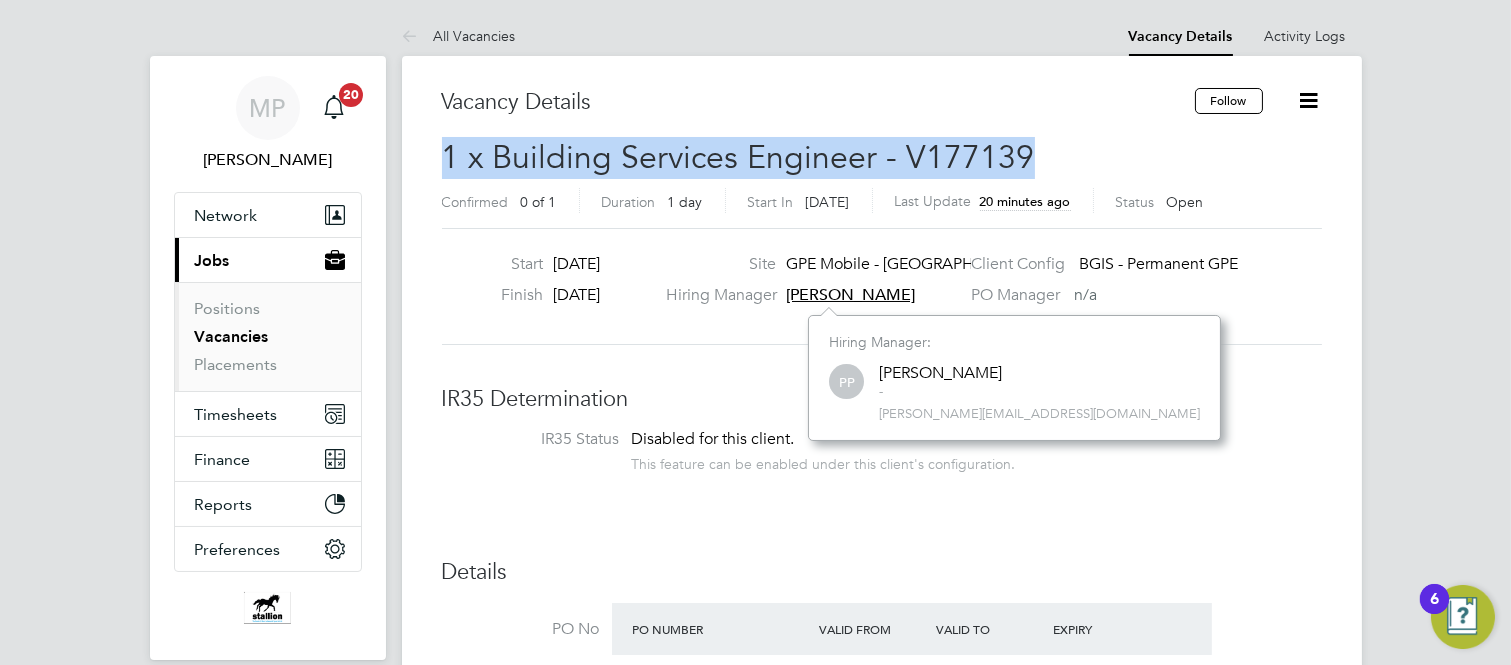 scroll, scrollTop: 12, scrollLeft: 12, axis: both 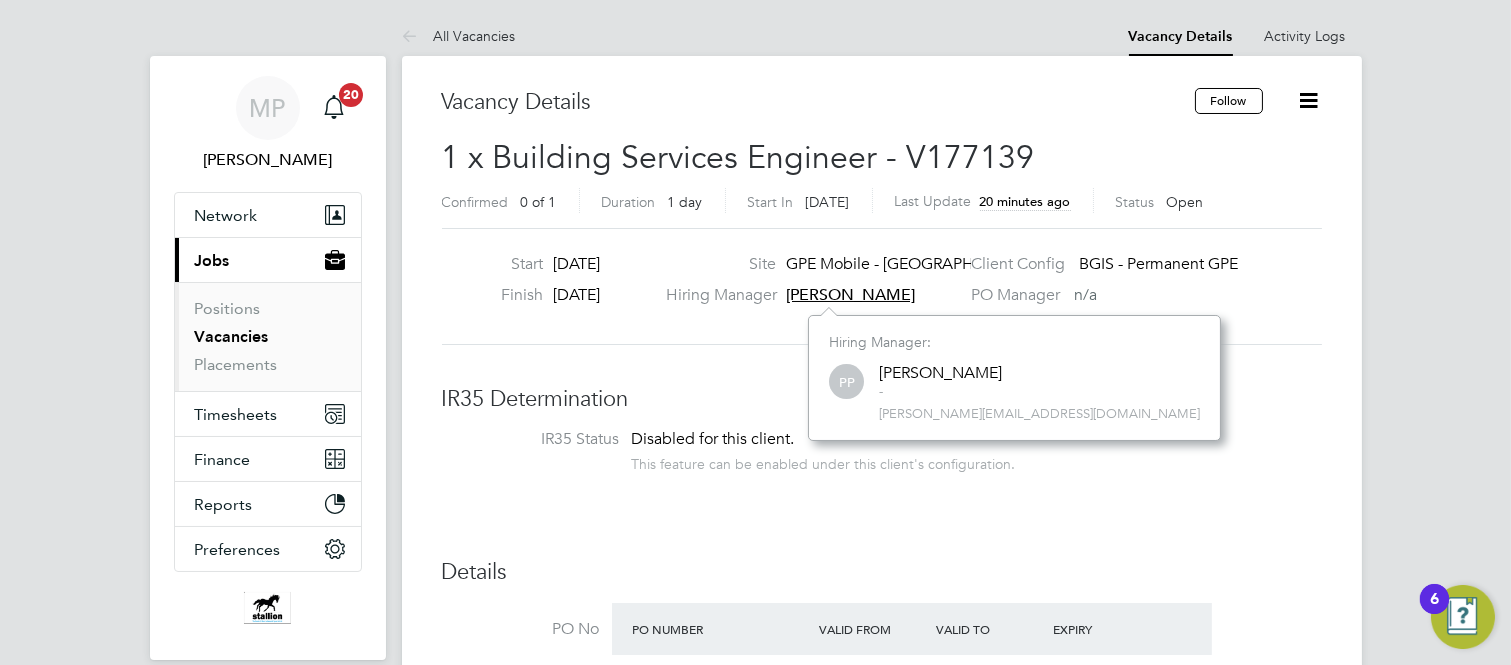 click on "Vacancy Details Follow     1 x Building Services Engineer - V177139 Confirmed   0 of 1 Duration   1 day Start In     Today Last Update 20 minutes ago Status   Open   Start 23 Jul 2025 Finish 23 Jul 2025 Site GPE Mobile - London Hiring Manager Paul Postance Client Config   BGIS - Permanent GPE PO Manager     n/a IR35 Determination IR35 Status Disabled for this client. This feature can be enabled under this client's configuration. Details PO No PO Number Valid From Valid To Expiry No PO numbers have been created. Reason   Vacant role Description To ensure all environmental conditions are maintained at all times with regard to critical building systems. To carry out PPM tasks and reactive and breakdown works to all M&E systems within the site. Engineers must be able to demonstrate relevant knowledge of Air conditioning, UPS, Generators, LV systems, which will include the ability to fault find using the production of graphical information and the utilisation of current alarm data.
Accountabilities" 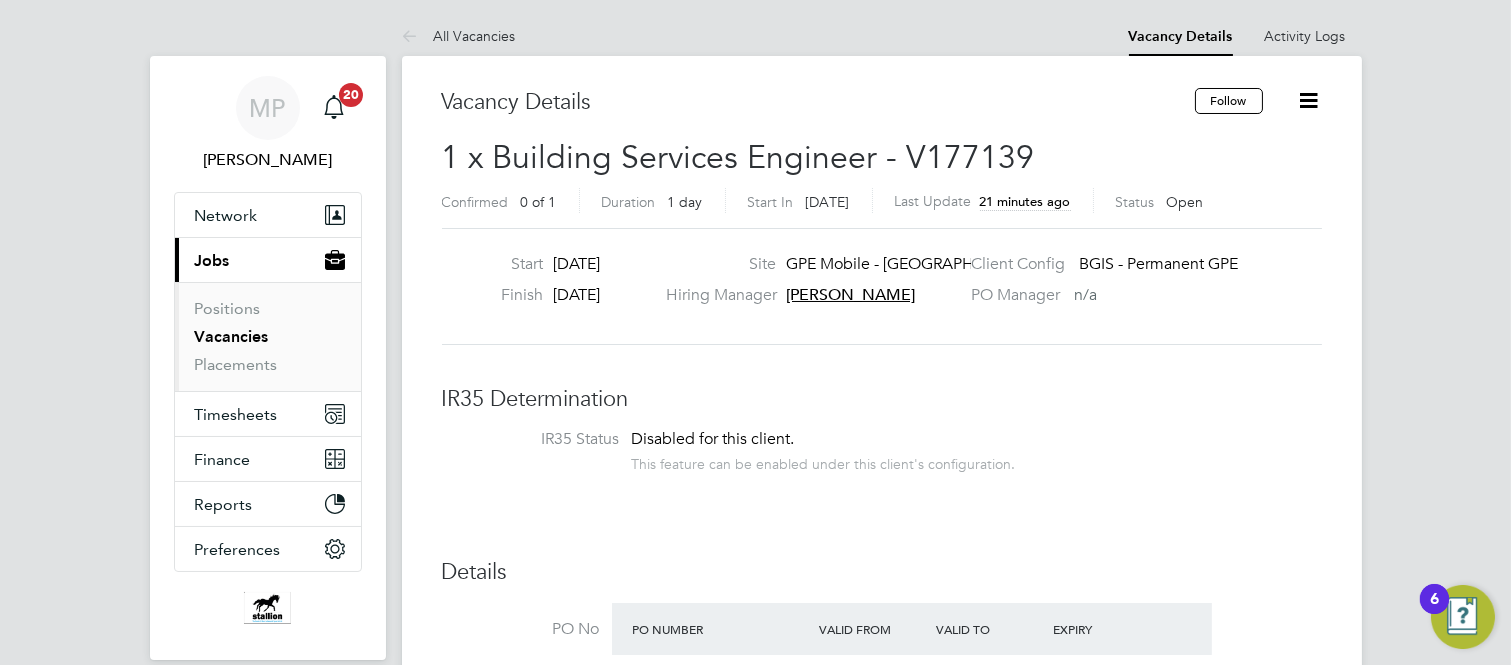 click on "Paul Postance" 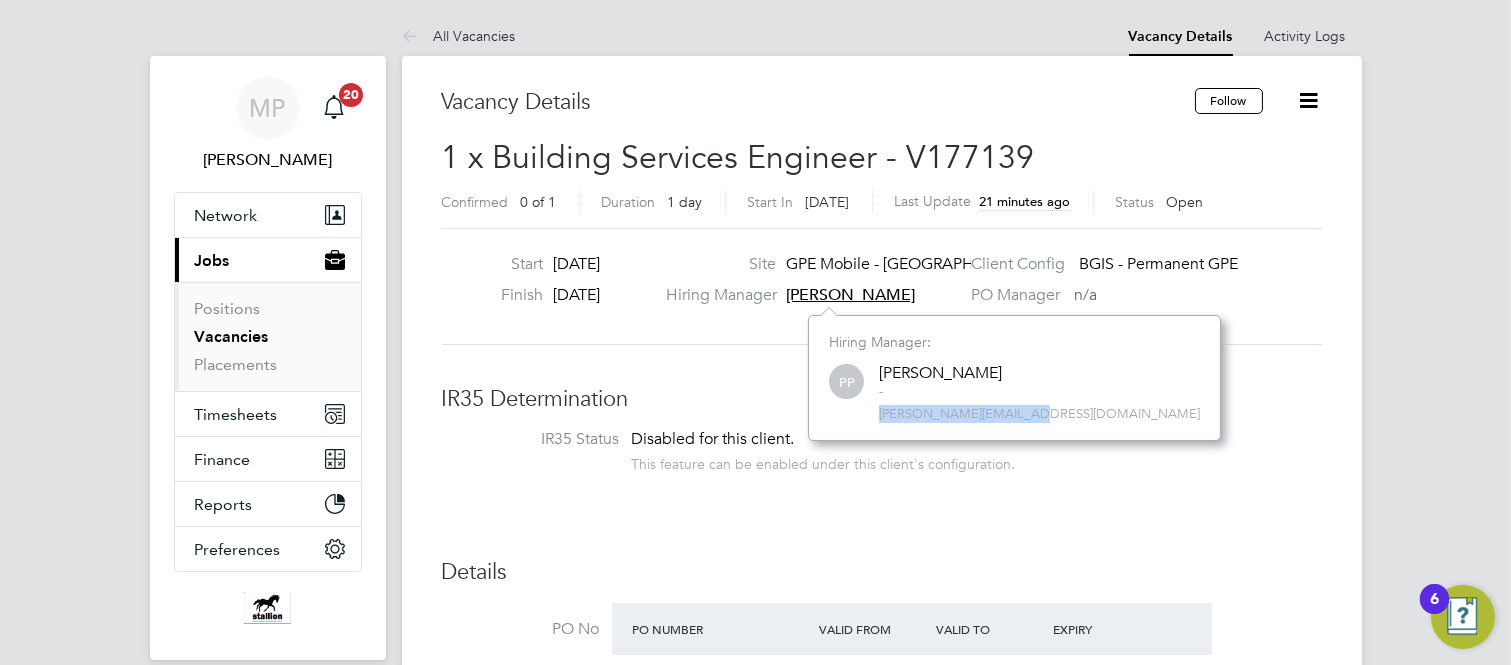 drag, startPoint x: 1046, startPoint y: 412, endPoint x: 873, endPoint y: 423, distance: 173.34937 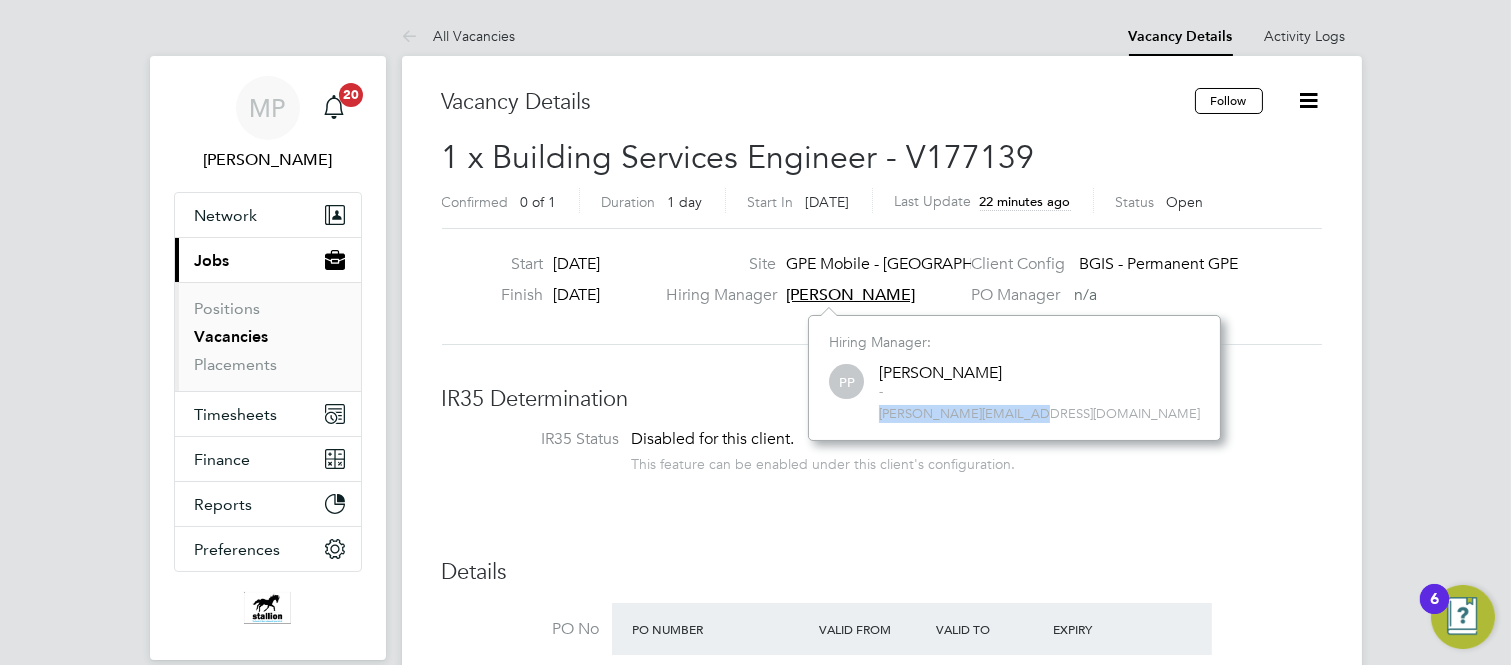 copy on "paul.postance@bgis.com" 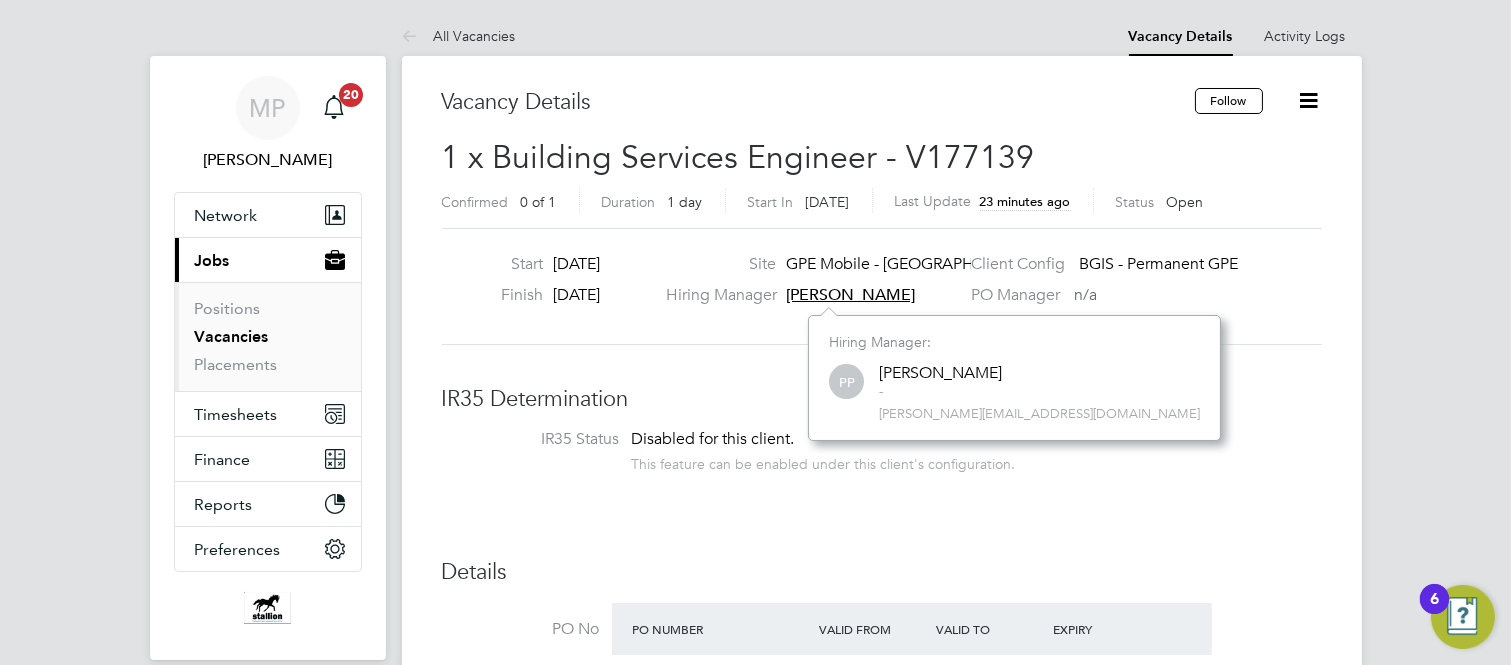 click on "Vacancy Details Follow     1 x Building Services Engineer - V177139 Confirmed   0 of 1 Duration   1 day Start In     Today Last Update 23 minutes ago Status   Open   Start 23 Jul 2025 Finish 23 Jul 2025 Site GPE Mobile - London Hiring Manager Paul Postance Client Config   BGIS - Permanent GPE PO Manager     n/a IR35 Determination IR35 Status Disabled for this client. This feature can be enabled under this client's configuration. Details PO No PO Number Valid From Valid To Expiry No PO numbers have been created. Reason   Vacant role Description To ensure all environmental conditions are maintained at all times with regard to critical building systems. To carry out PPM tasks and reactive and breakdown works to all M&E systems within the site. Engineers must be able to demonstrate relevant knowledge of Air conditioning, UPS, Generators, LV systems, which will include the ability to fault find using the production of graphical information and the utilisation of current alarm data.
Accountabilities" 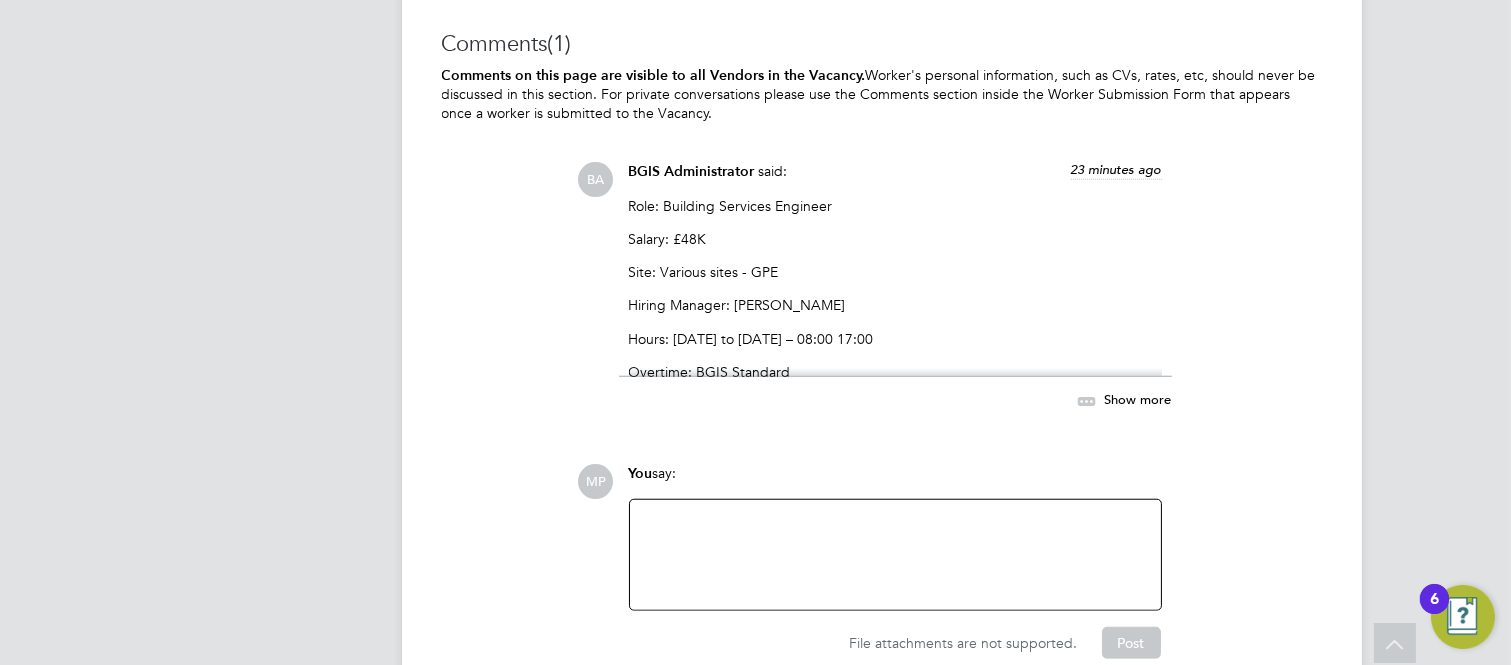 scroll, scrollTop: 3222, scrollLeft: 0, axis: vertical 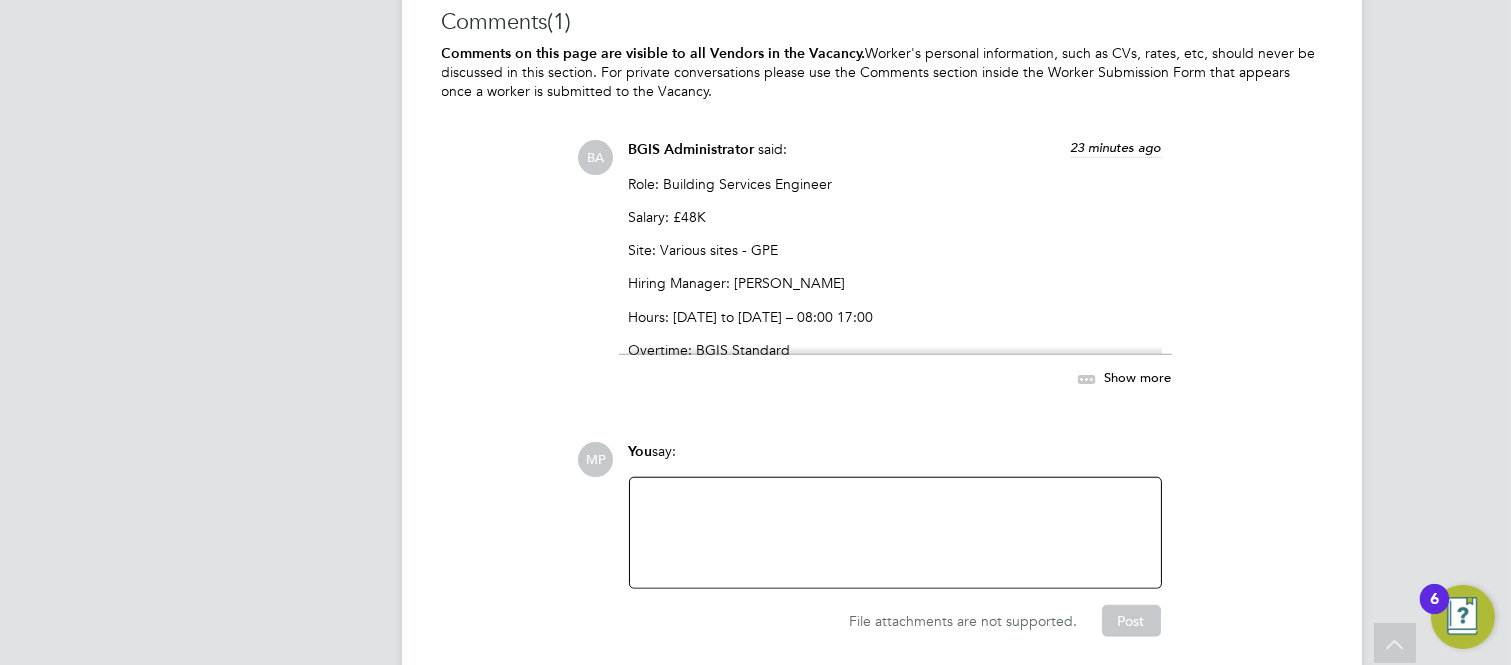 click on "Show more" 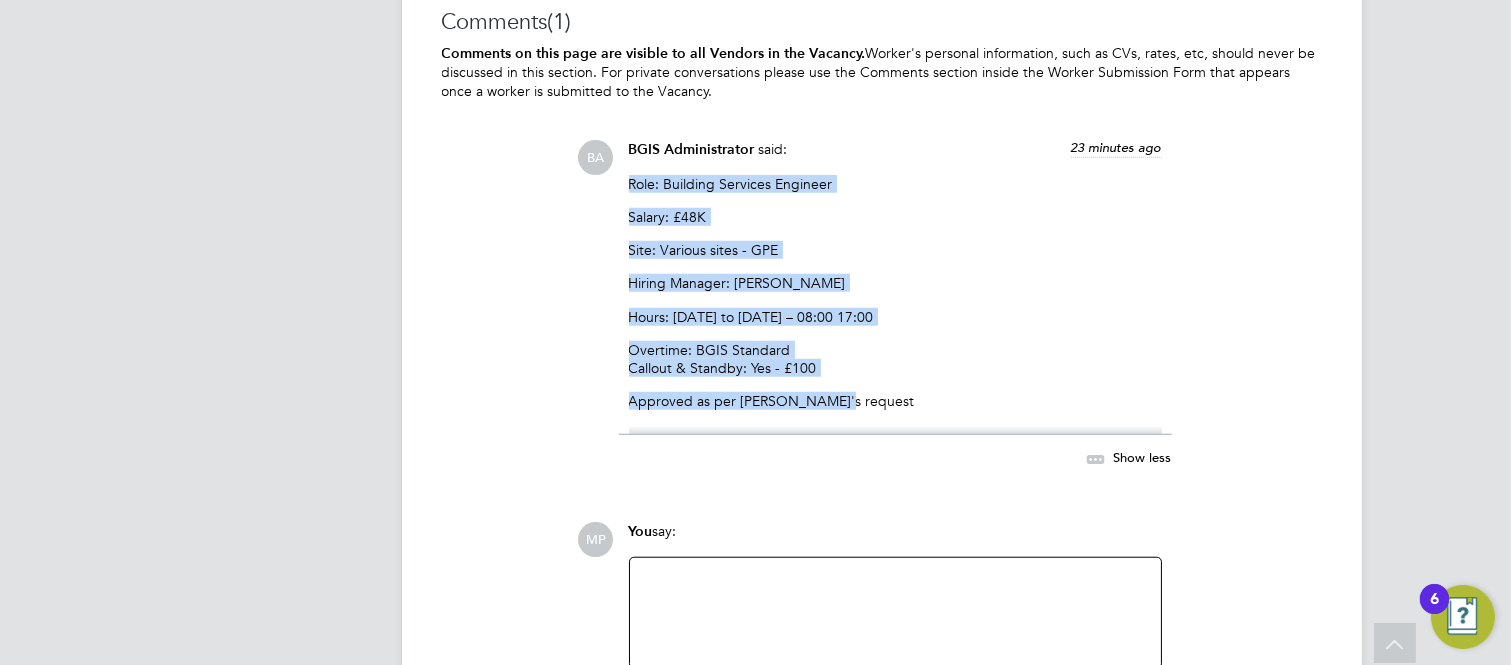 drag, startPoint x: 627, startPoint y: 186, endPoint x: 845, endPoint y: 407, distance: 310.42712 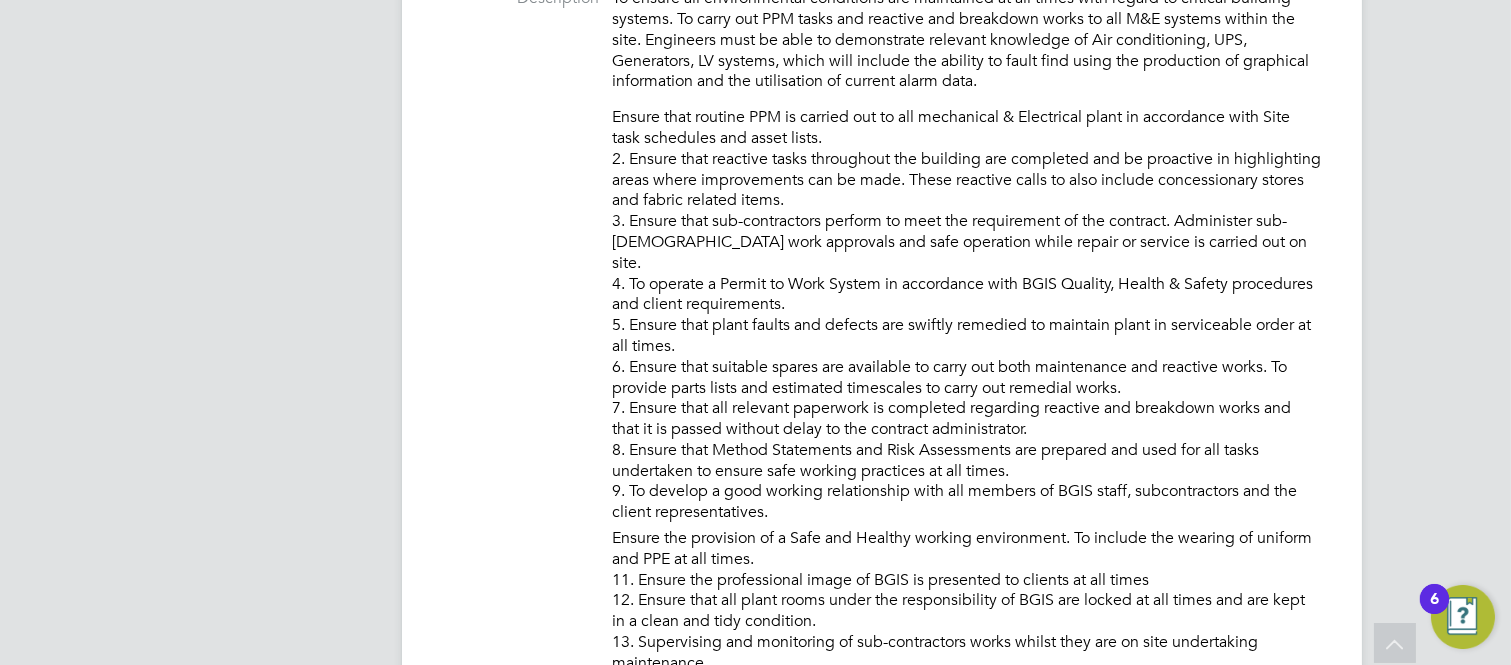 scroll, scrollTop: 598, scrollLeft: 0, axis: vertical 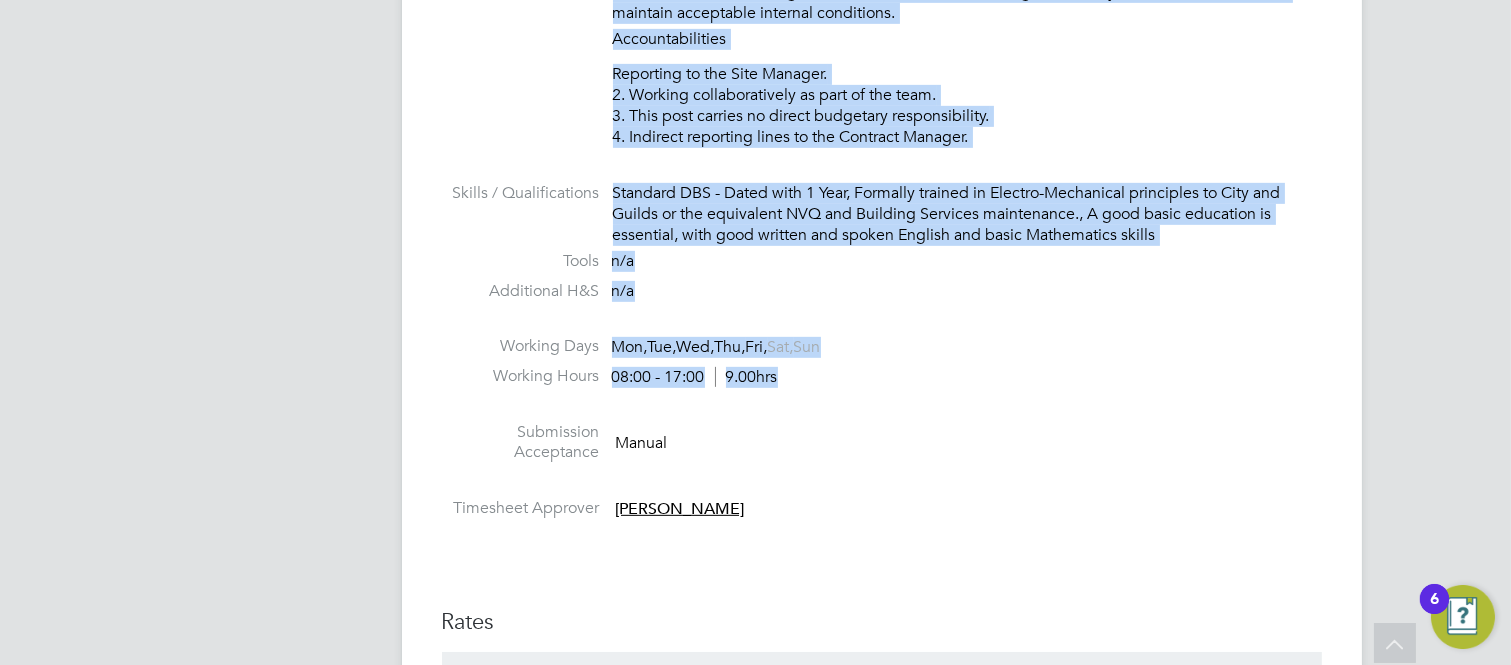drag, startPoint x: 612, startPoint y: 188, endPoint x: 1098, endPoint y: 398, distance: 529.4299 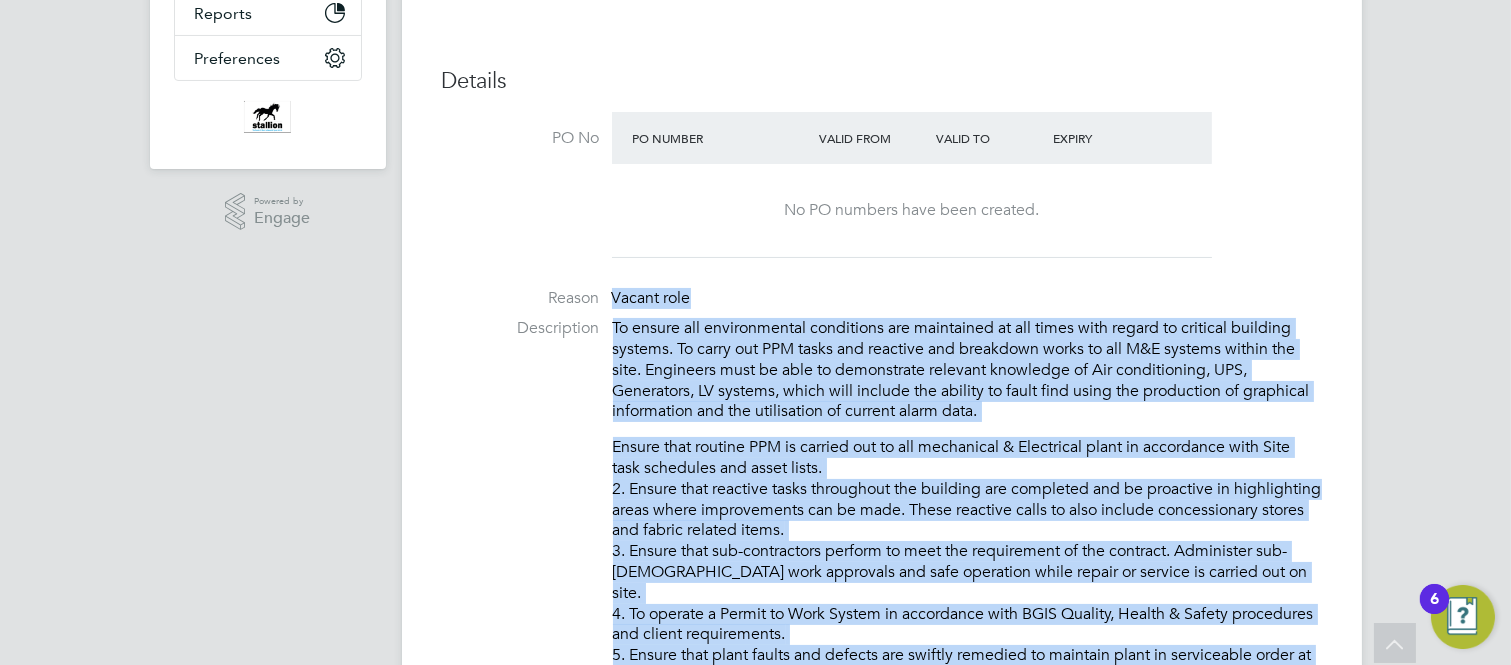 scroll, scrollTop: 5, scrollLeft: 0, axis: vertical 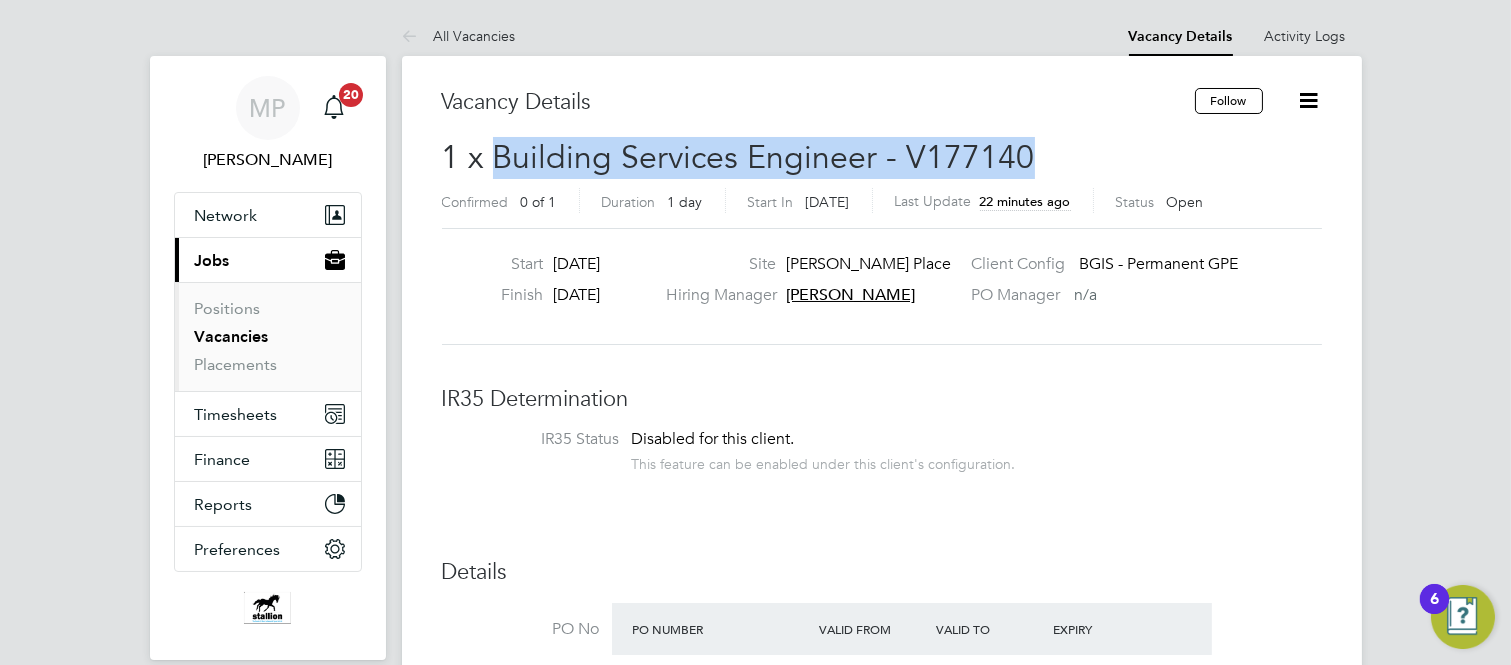 drag, startPoint x: 494, startPoint y: 157, endPoint x: 1034, endPoint y: 166, distance: 540.075 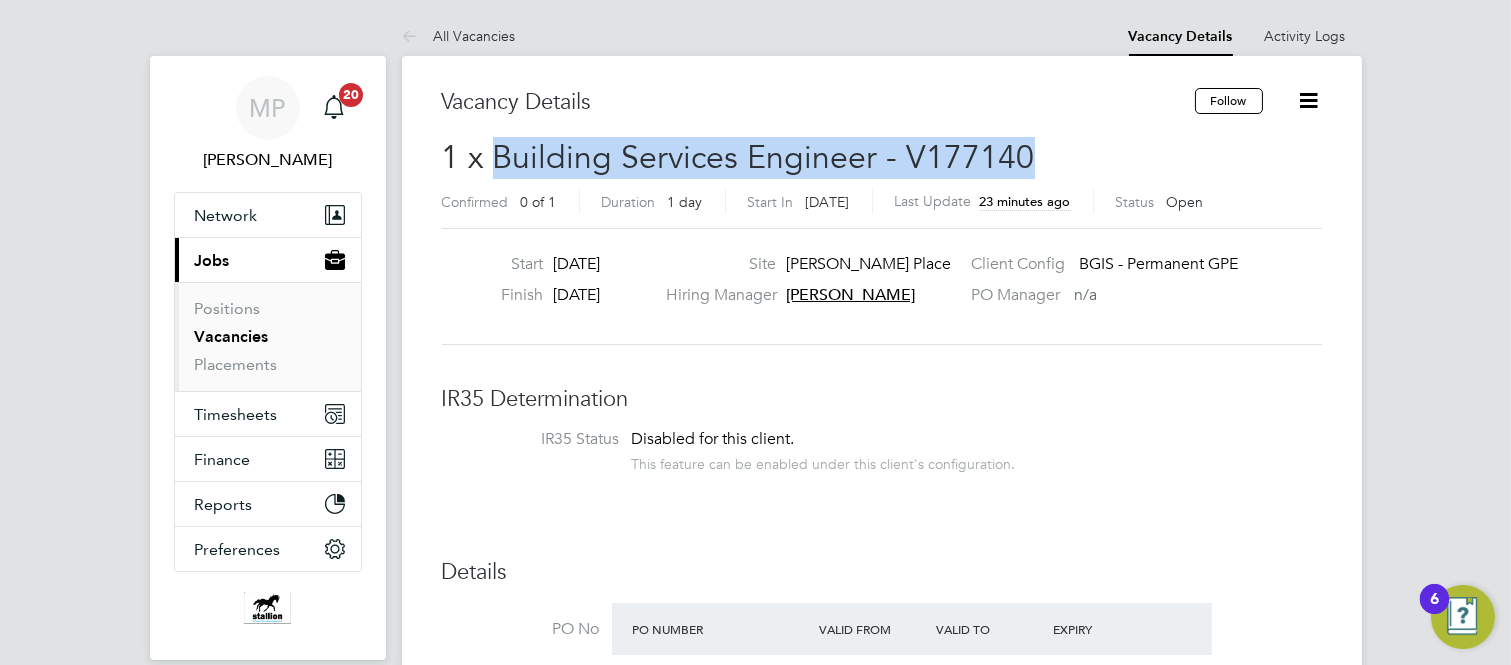 copy on "Building Services Engineer - V177140" 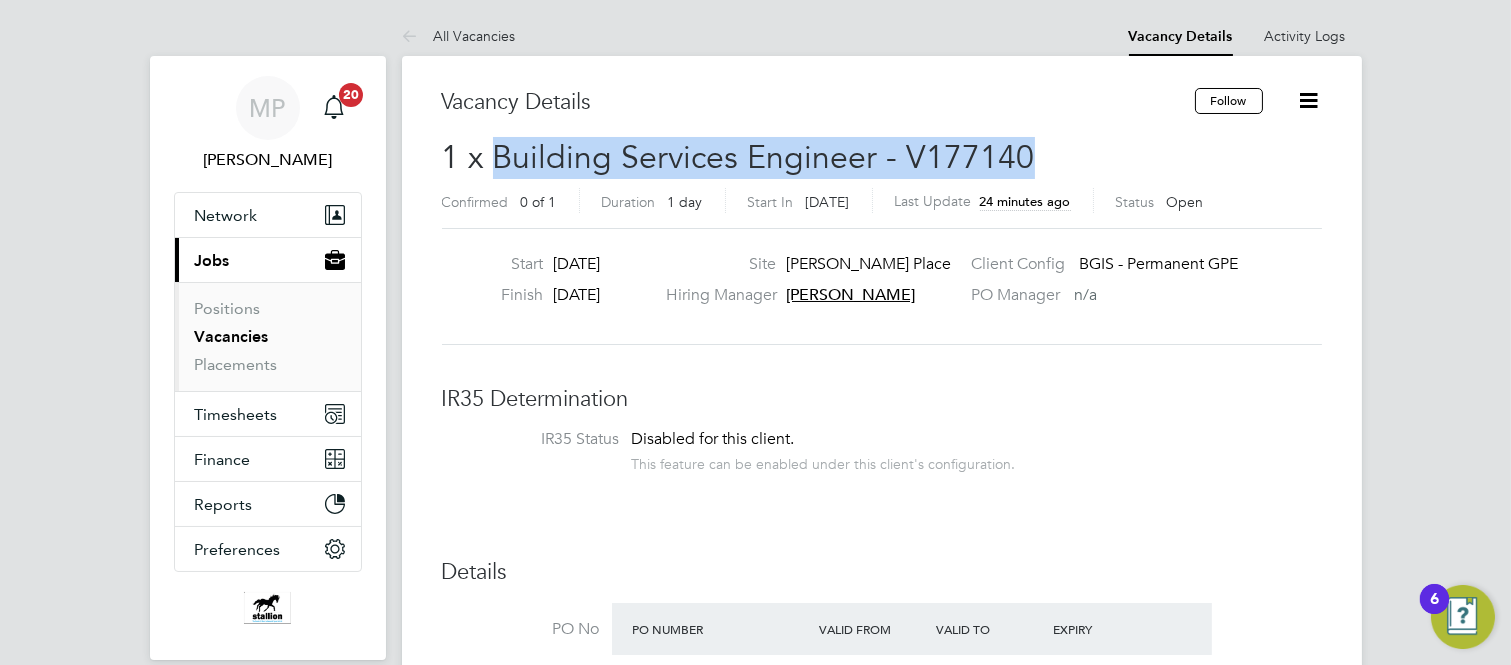 click on "[PERSON_NAME]" 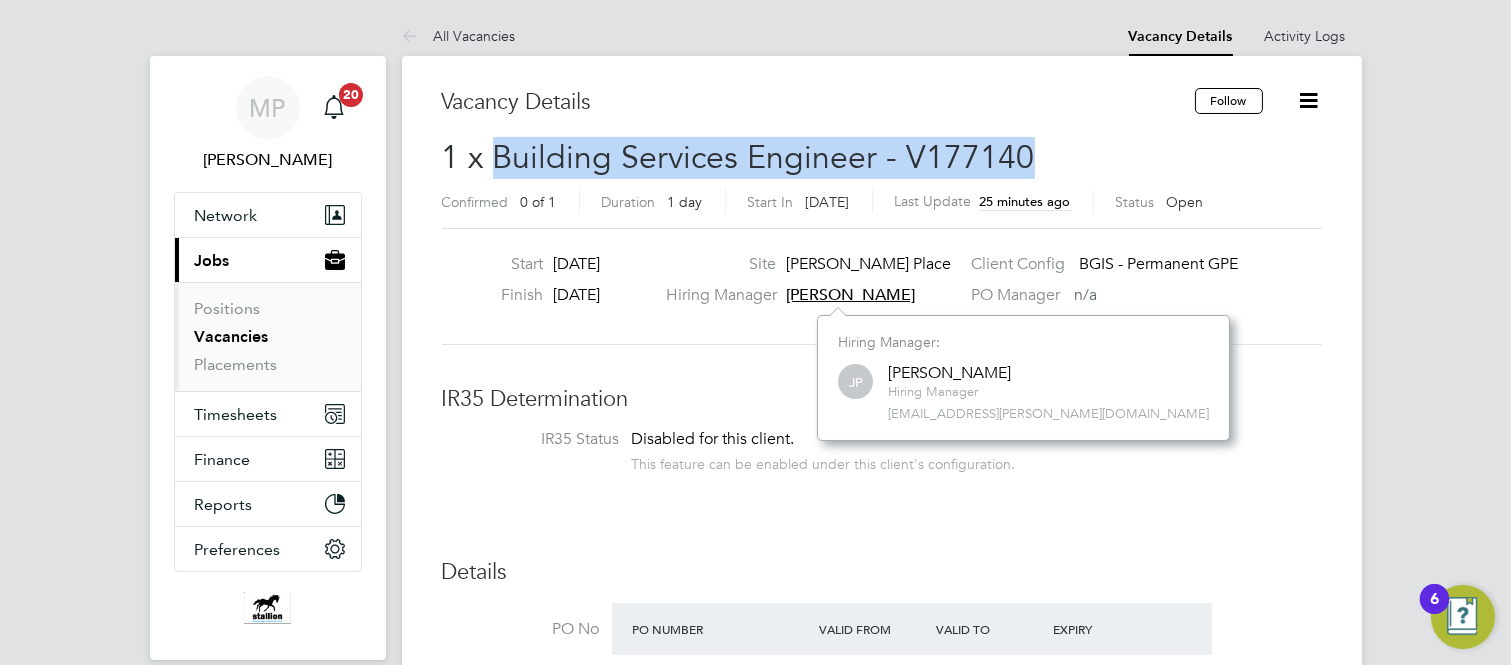 copy on "Building Services Engineer - V177140" 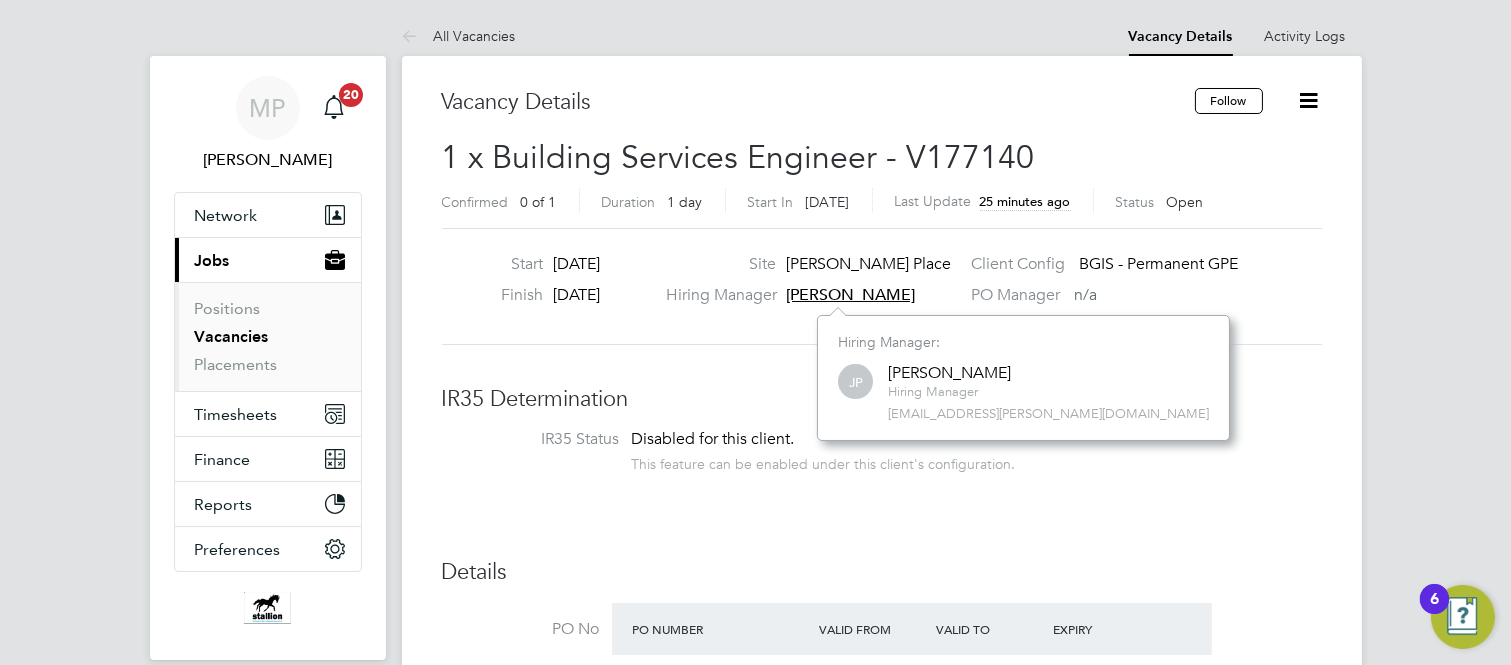 click on "Start 23 Jul 2025 Finish 23 Jul 2025 Site Alfred Place Hiring Manager Jasmin Padmore Client Config   BGIS - Permanent GPE PO Manager     n/a" 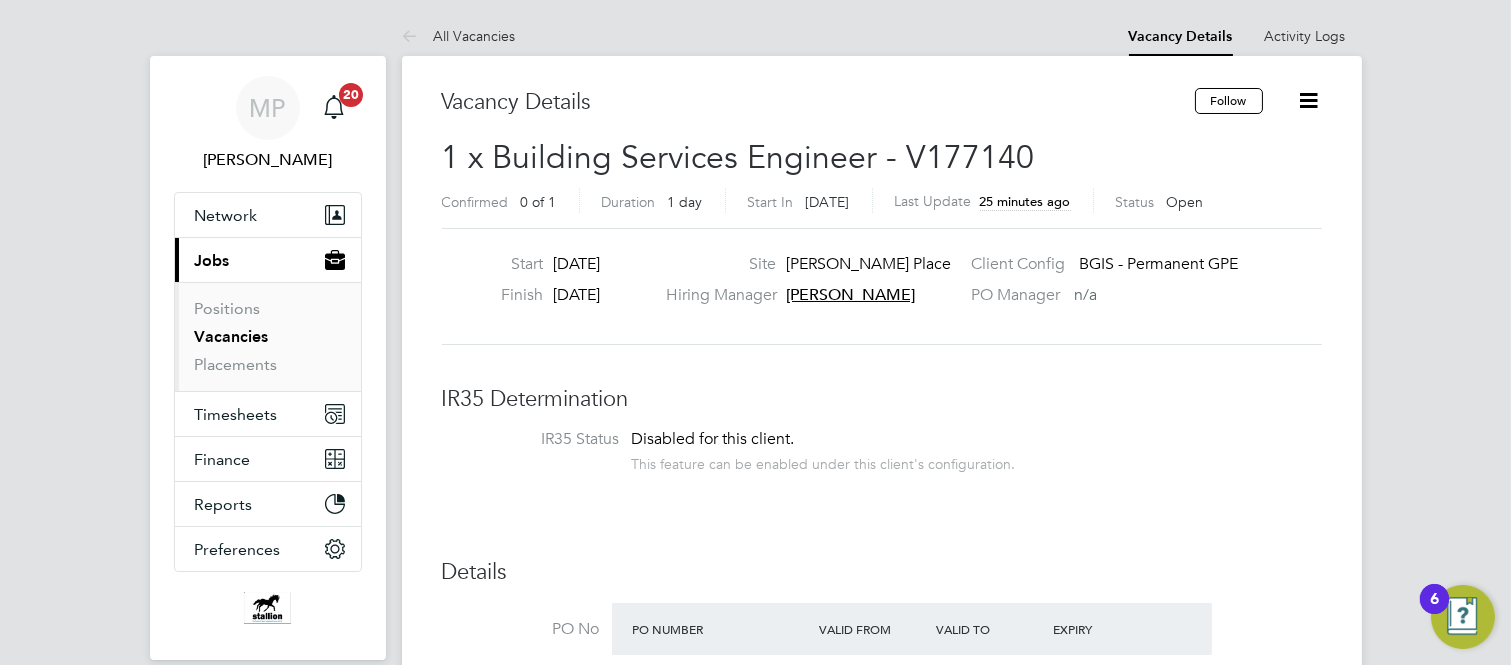 click on "[PERSON_NAME] Place" 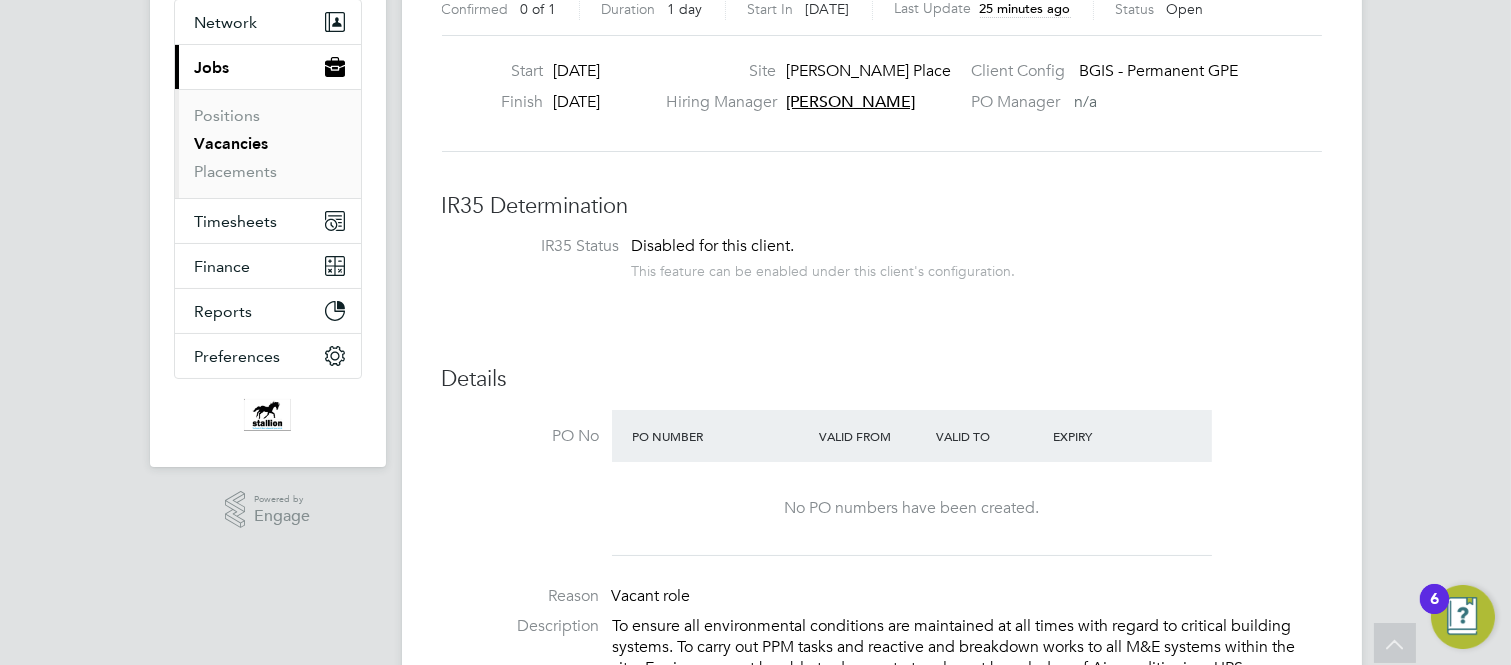 scroll, scrollTop: 0, scrollLeft: 0, axis: both 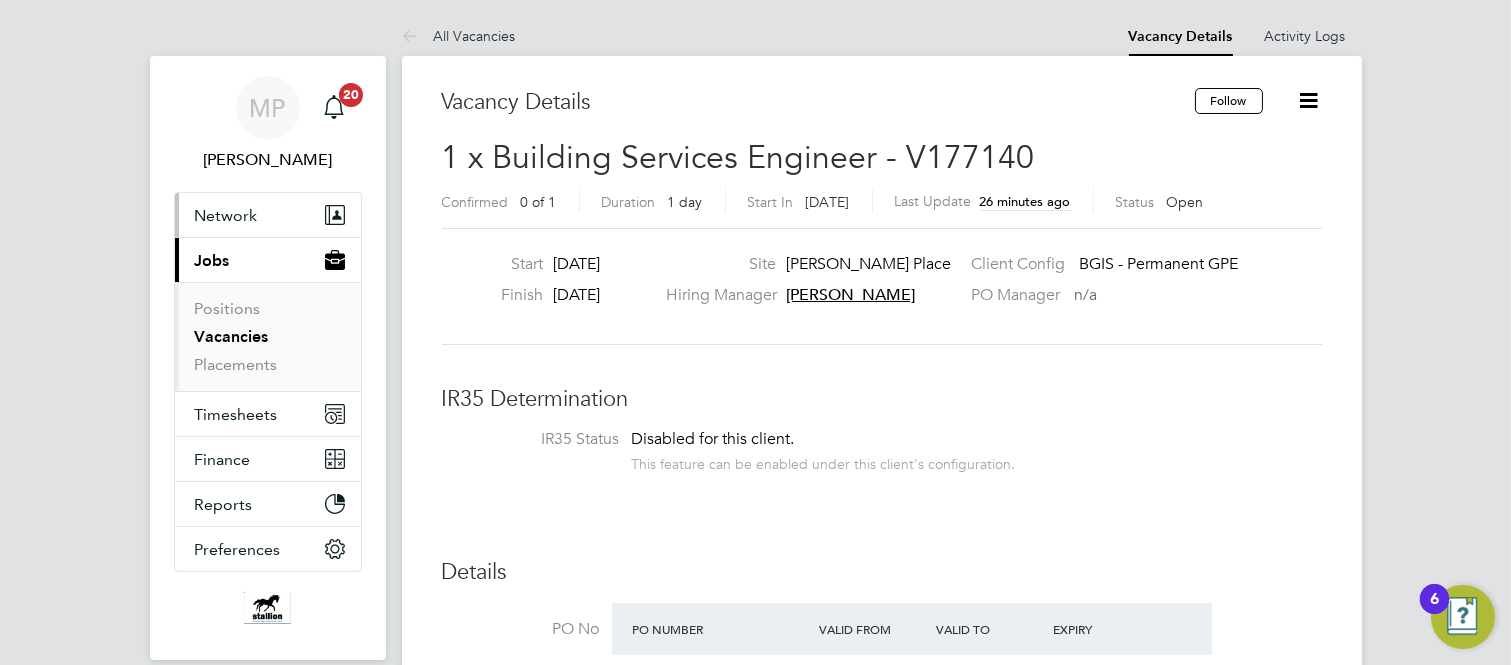 click on "Network" at bounding box center (226, 215) 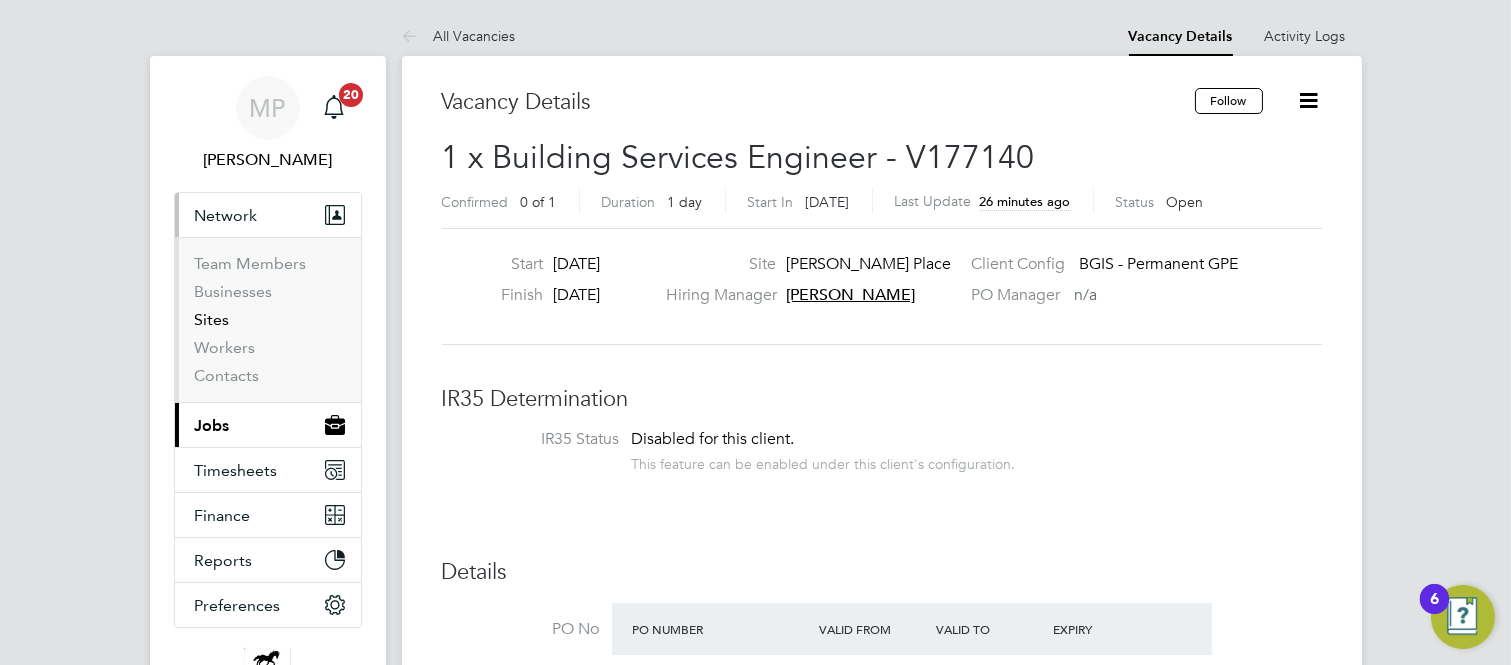 click on "Sites" at bounding box center [212, 319] 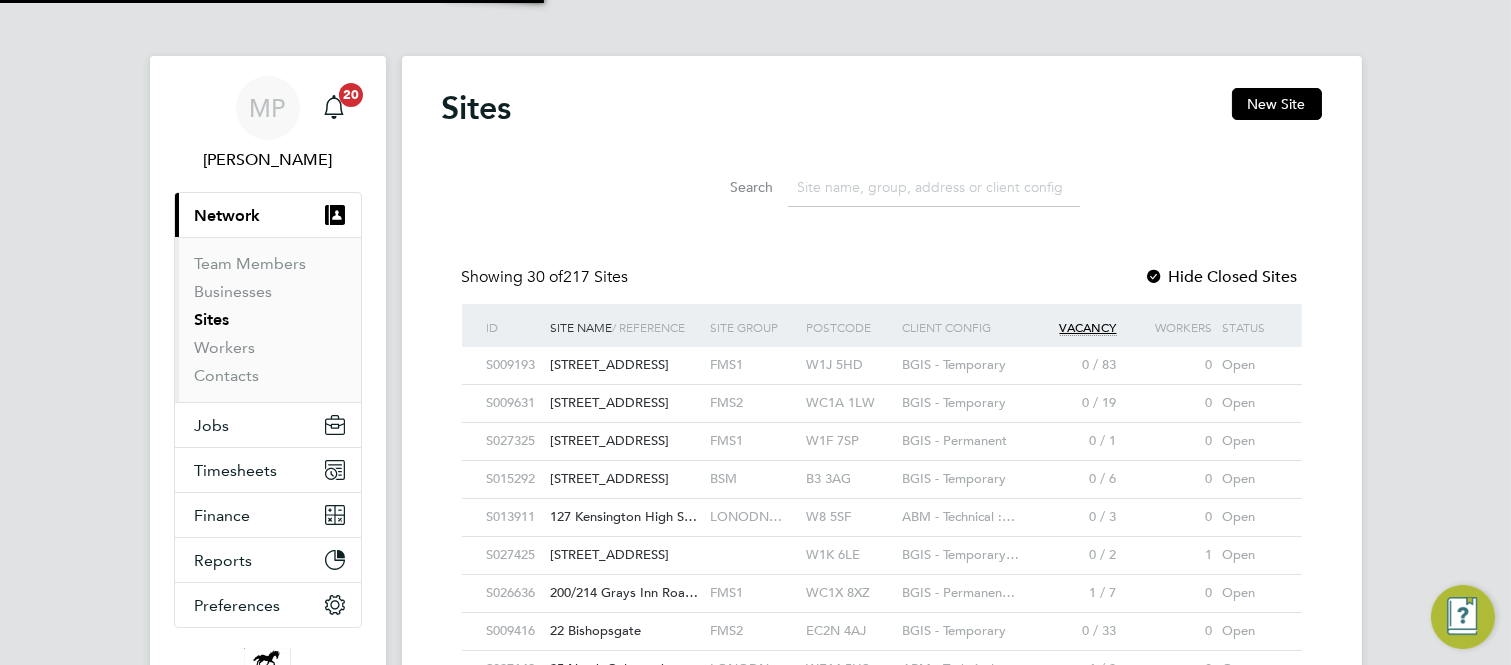 scroll, scrollTop: 10, scrollLeft: 10, axis: both 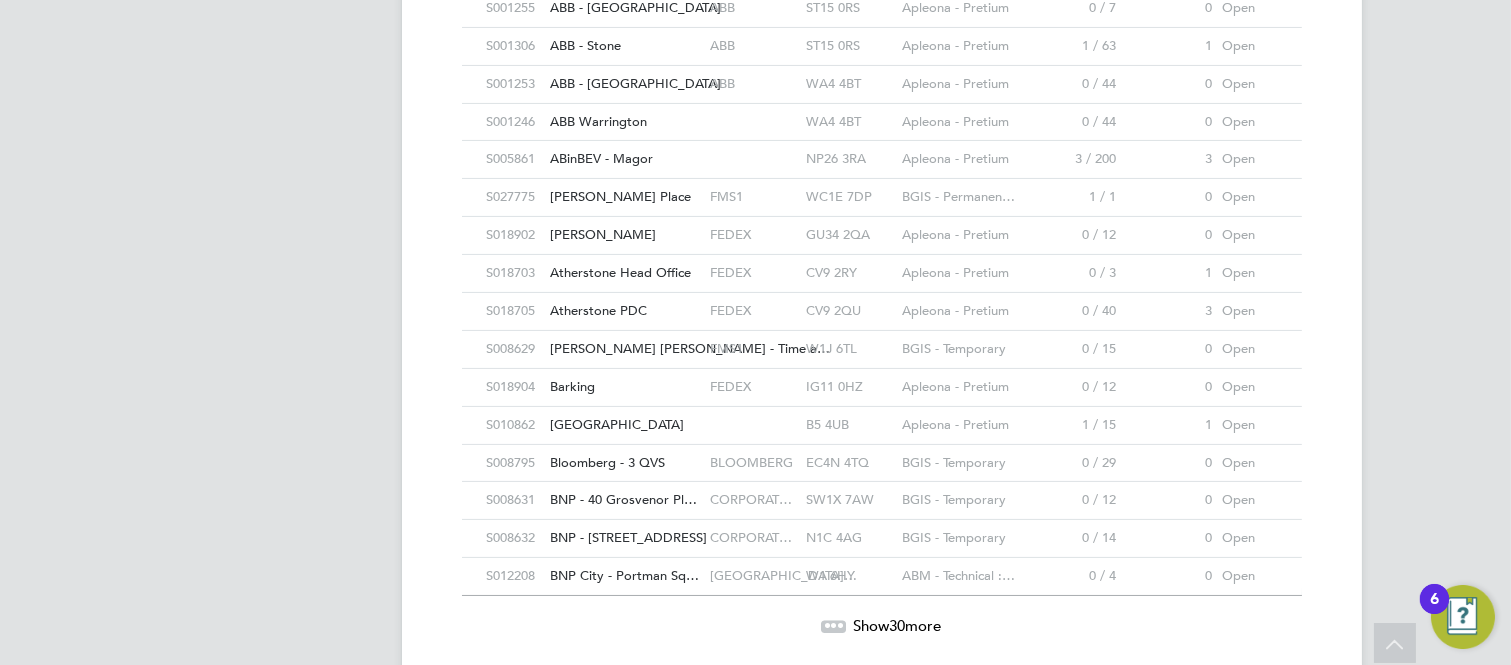 click on "Alfred Place" 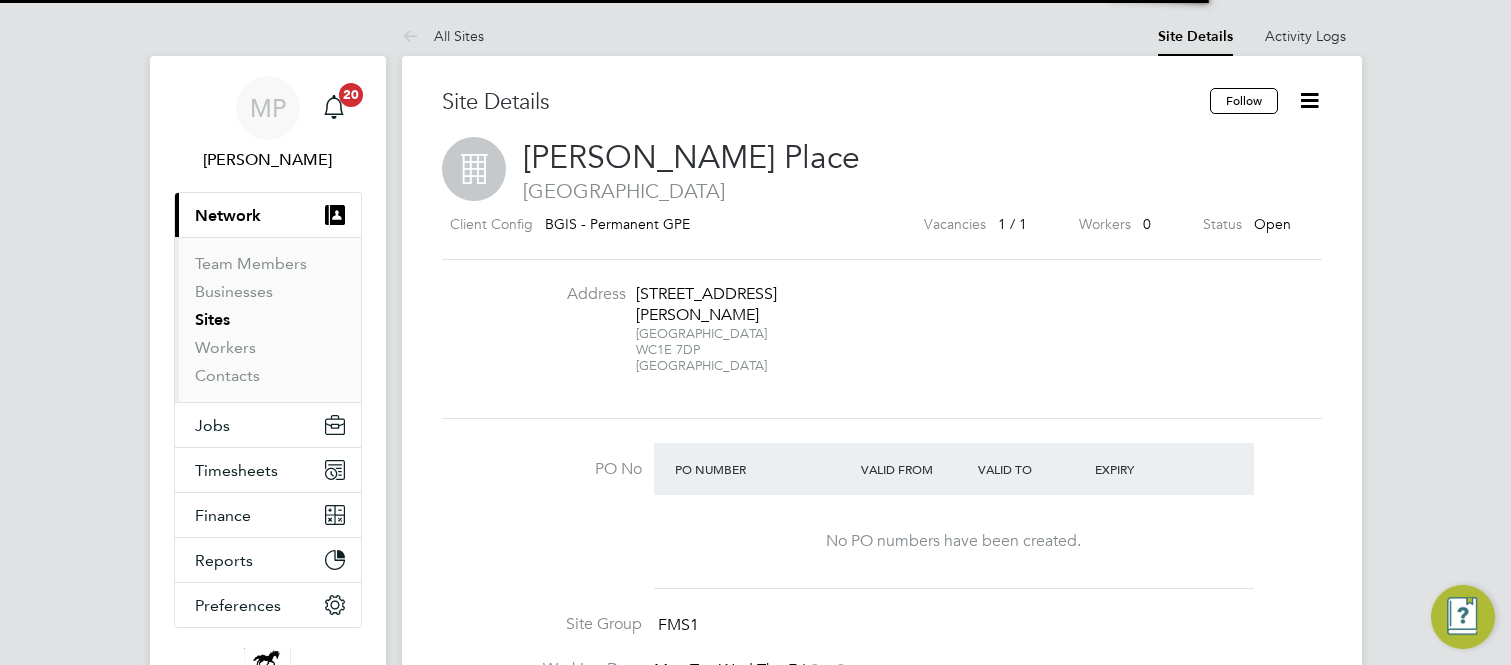 scroll, scrollTop: 0, scrollLeft: 0, axis: both 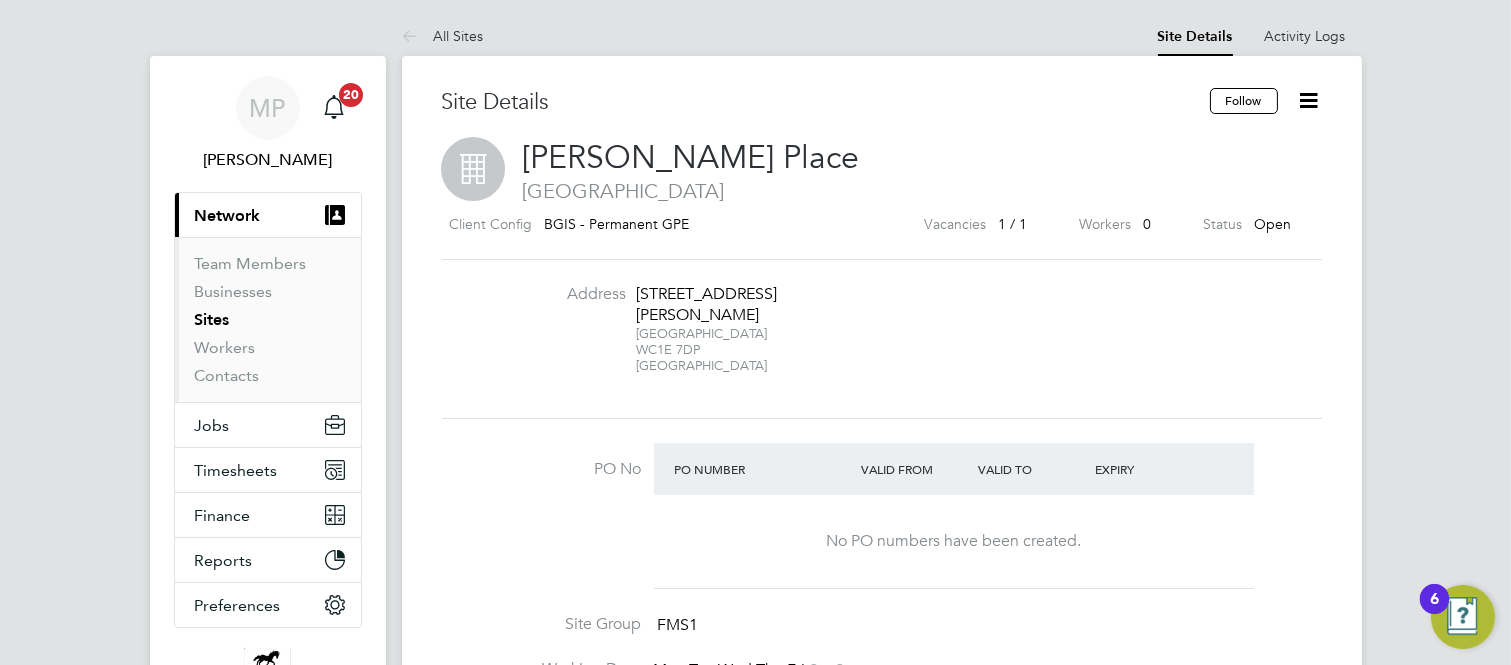drag, startPoint x: 636, startPoint y: 295, endPoint x: 724, endPoint y: 342, distance: 99.764725 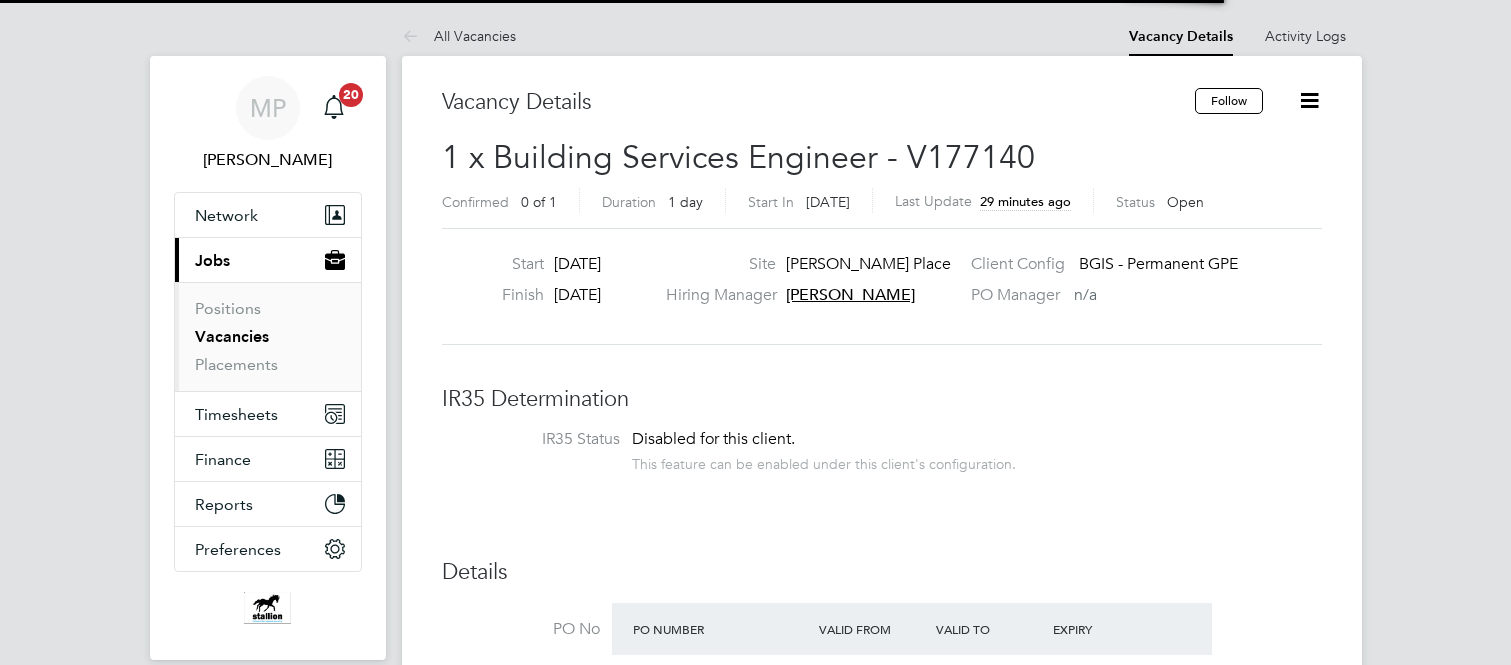 scroll, scrollTop: 0, scrollLeft: 0, axis: both 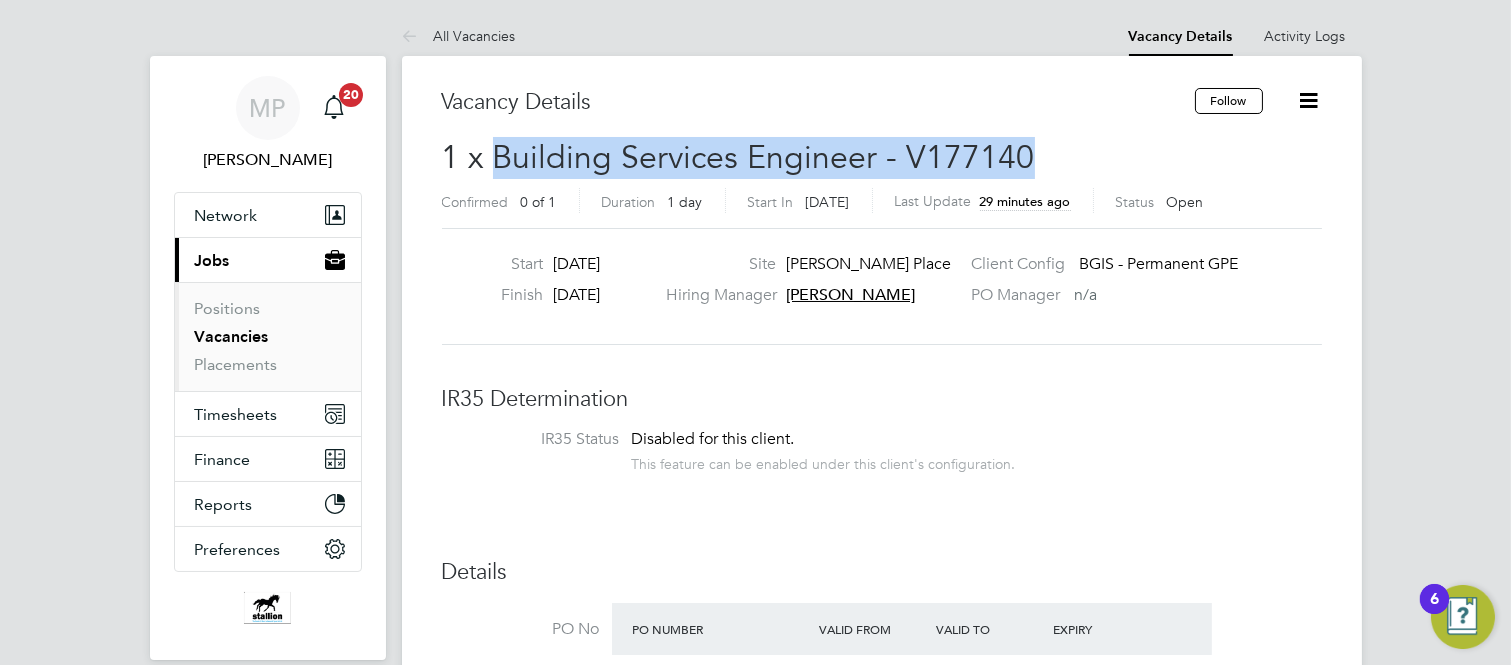 drag, startPoint x: 494, startPoint y: 150, endPoint x: 1025, endPoint y: 158, distance: 531.06024 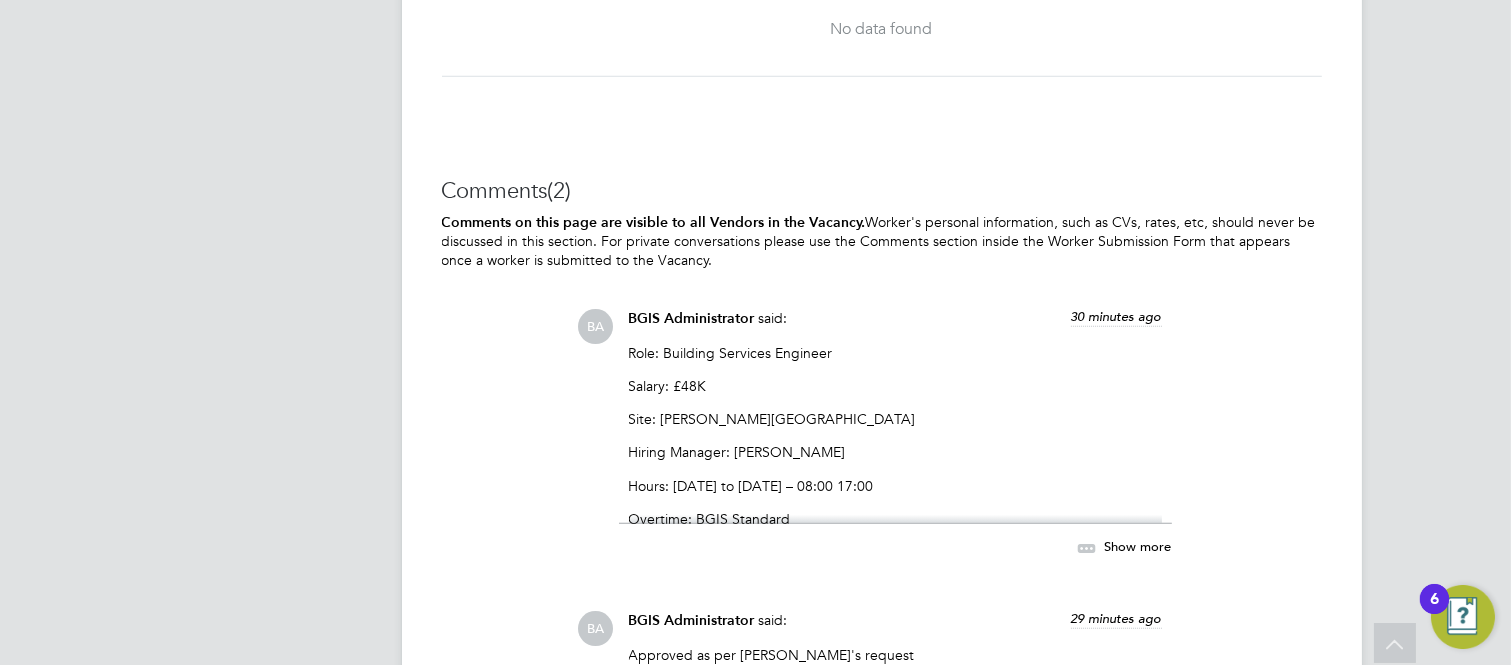 scroll, scrollTop: 3111, scrollLeft: 0, axis: vertical 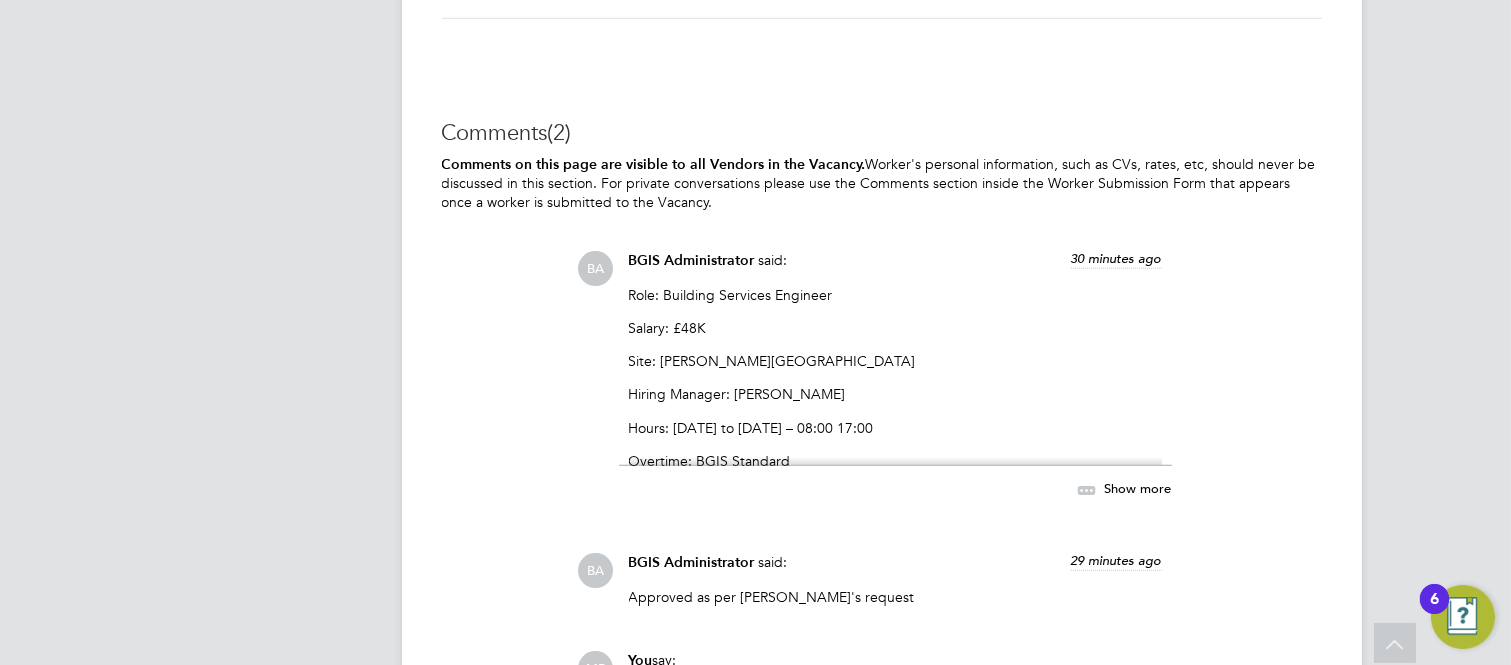 click 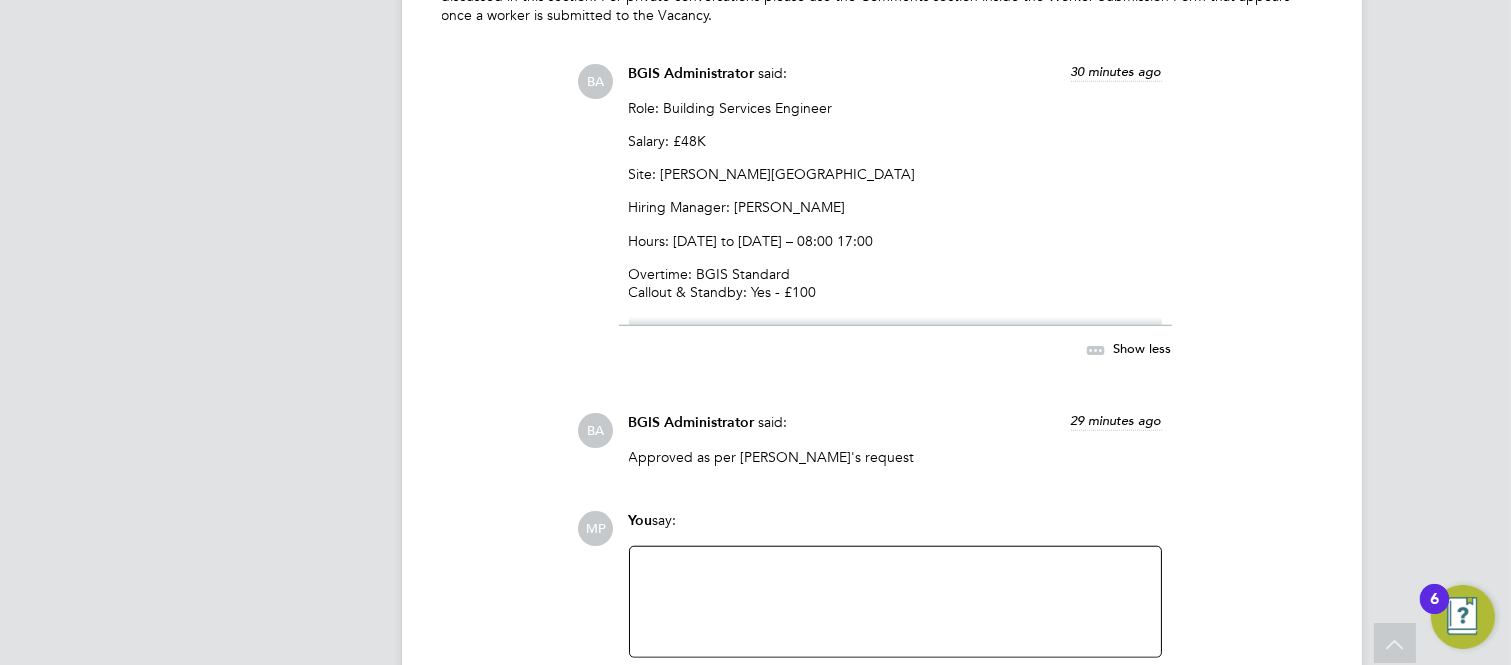 scroll, scrollTop: 3333, scrollLeft: 0, axis: vertical 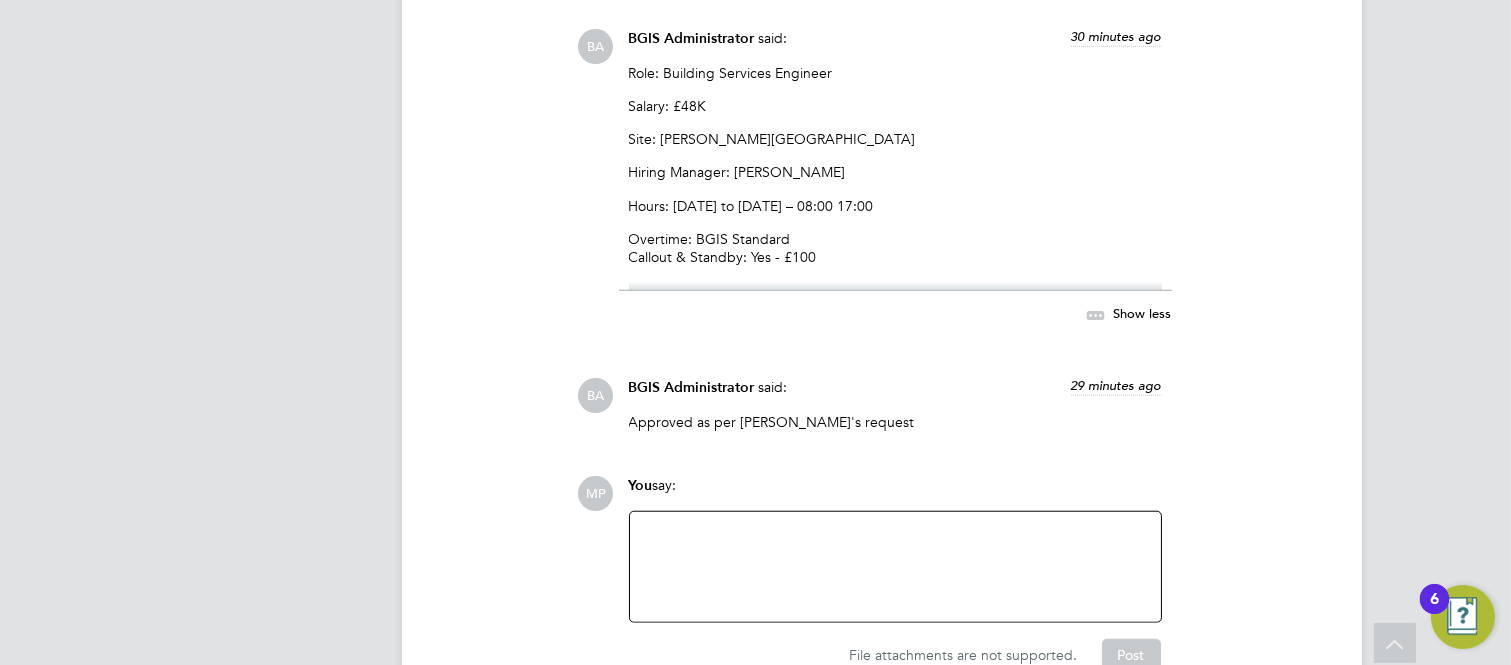 drag, startPoint x: 630, startPoint y: 70, endPoint x: 854, endPoint y: 254, distance: 289.88272 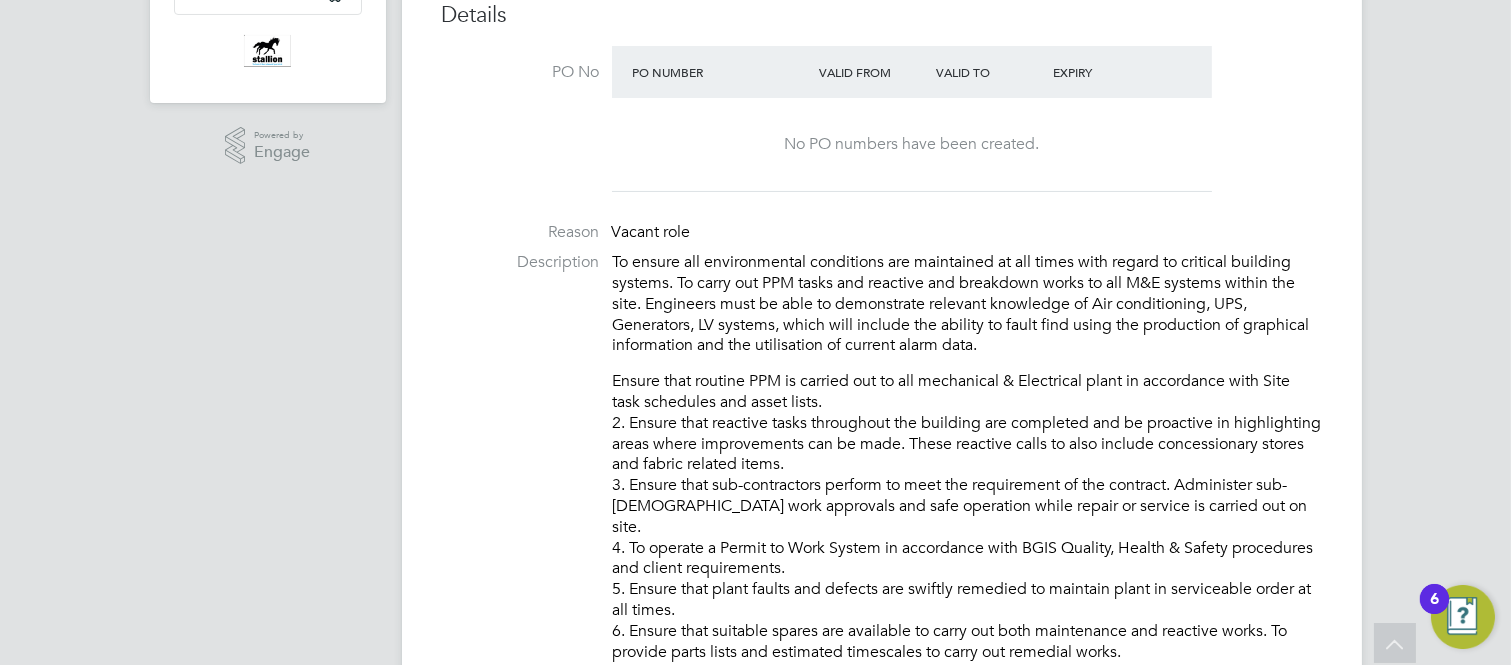 scroll, scrollTop: 555, scrollLeft: 0, axis: vertical 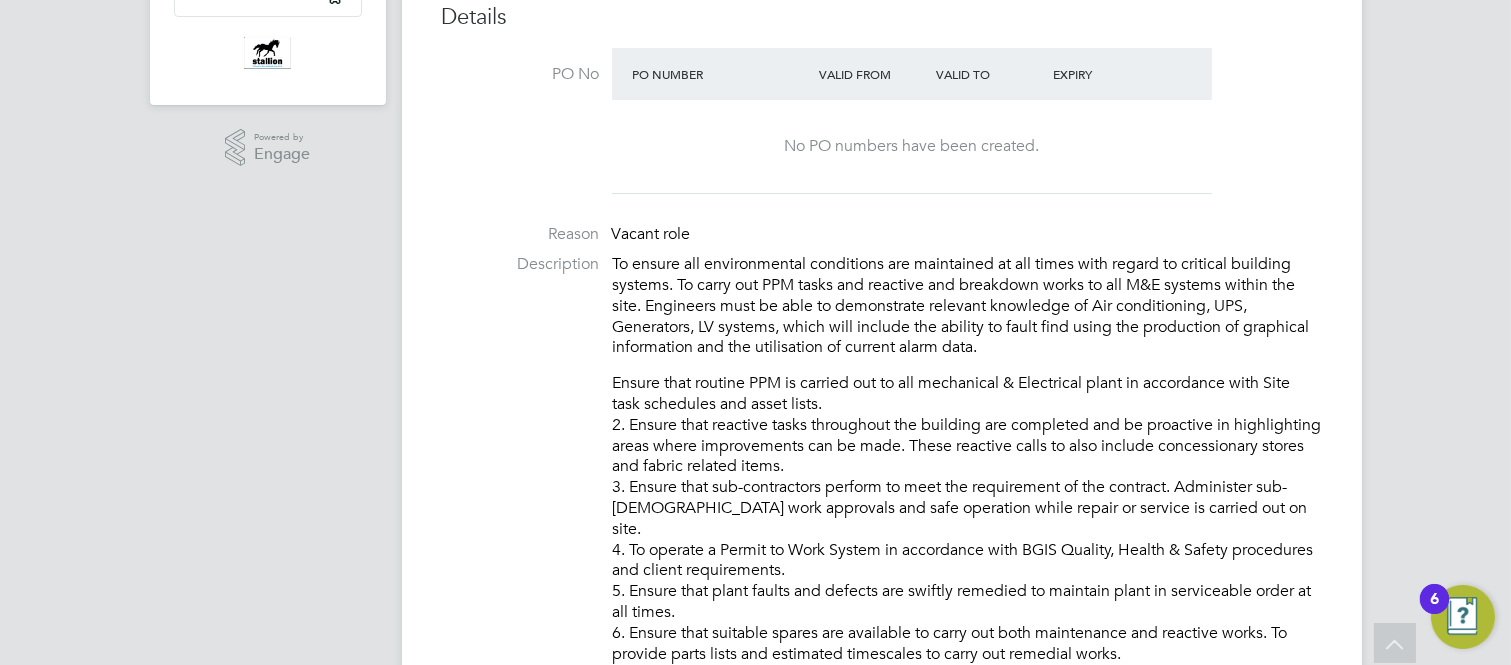 click on "Vacant role" 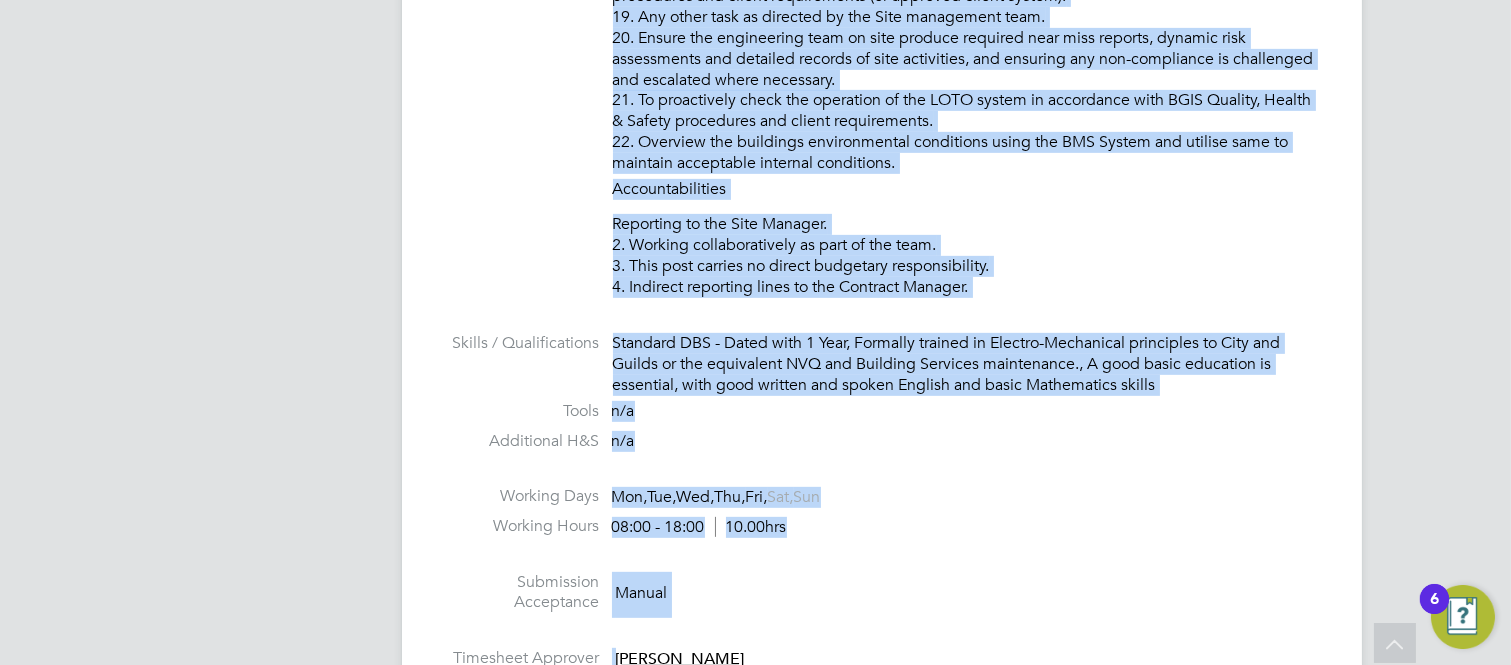 scroll, scrollTop: 1713, scrollLeft: 0, axis: vertical 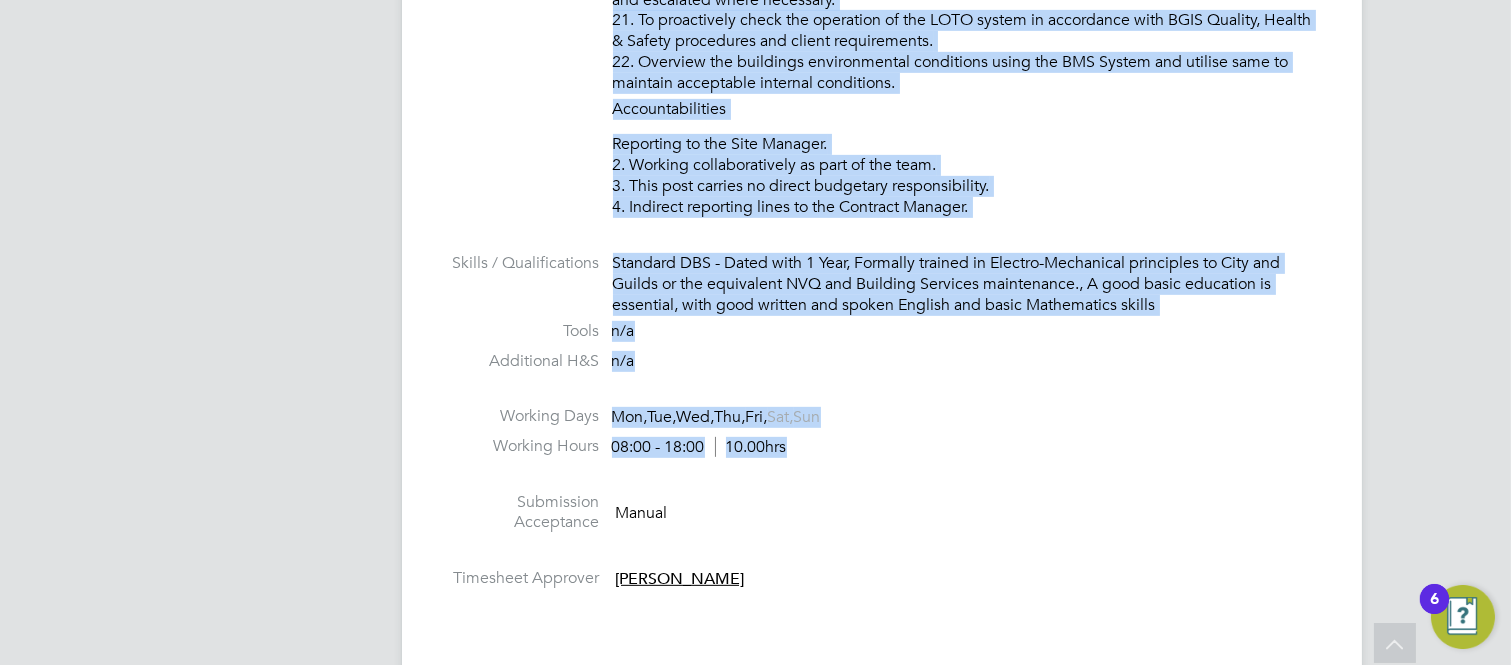 drag, startPoint x: 612, startPoint y: 232, endPoint x: 811, endPoint y: 480, distance: 317.97012 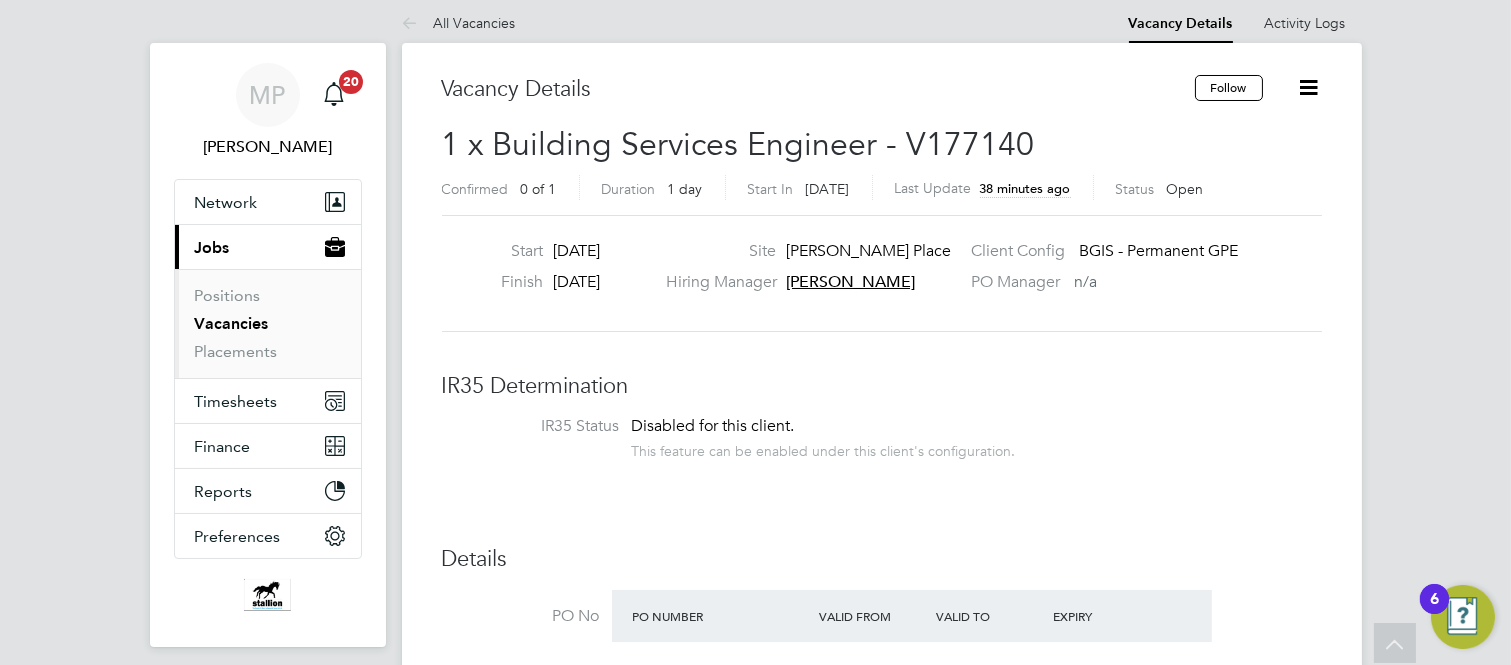 scroll, scrollTop: 0, scrollLeft: 0, axis: both 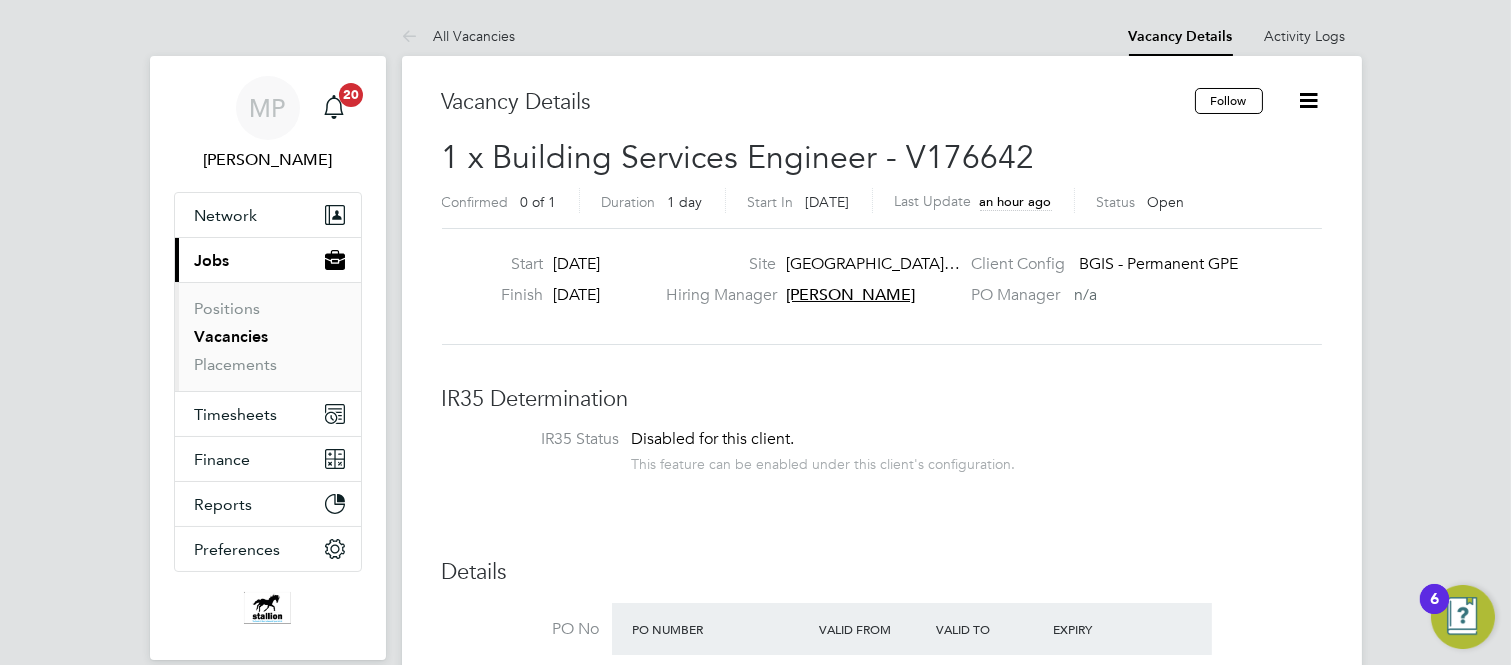 click on "[PERSON_NAME]" 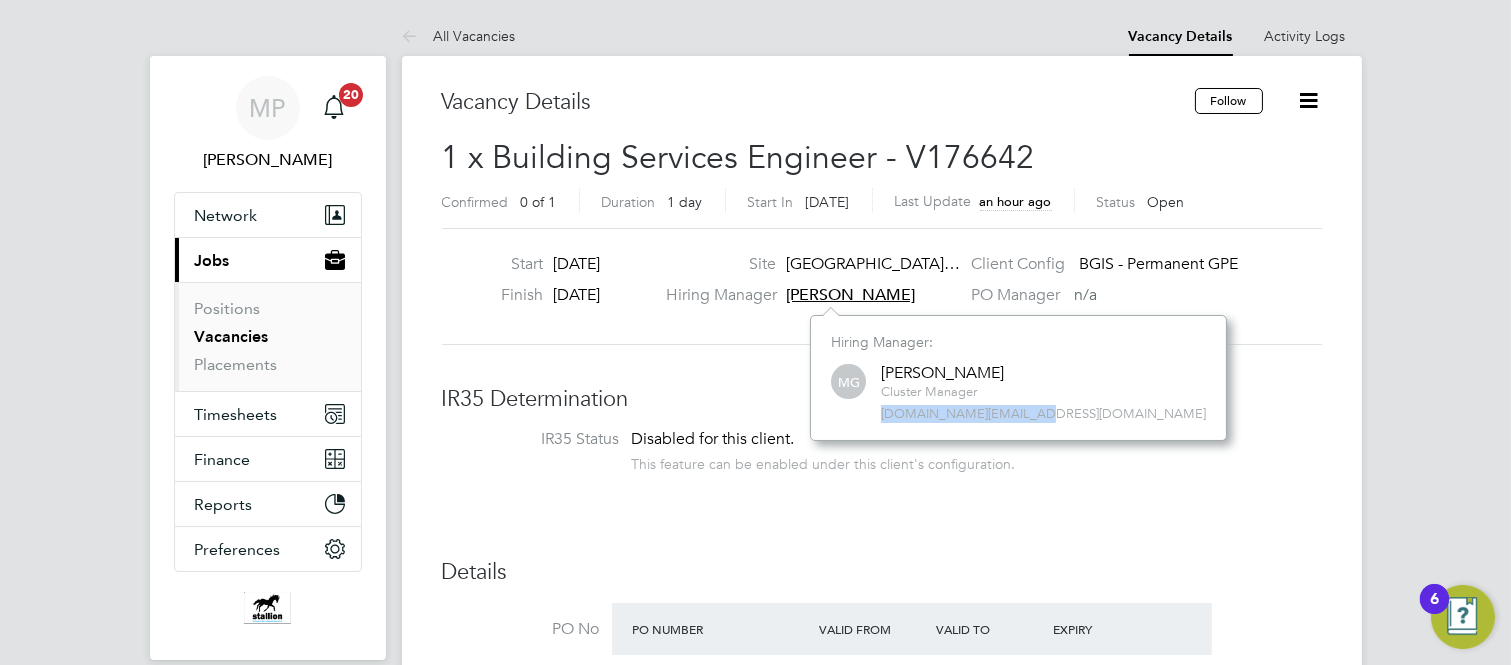 drag, startPoint x: 1058, startPoint y: 411, endPoint x: 858, endPoint y: 414, distance: 200.02249 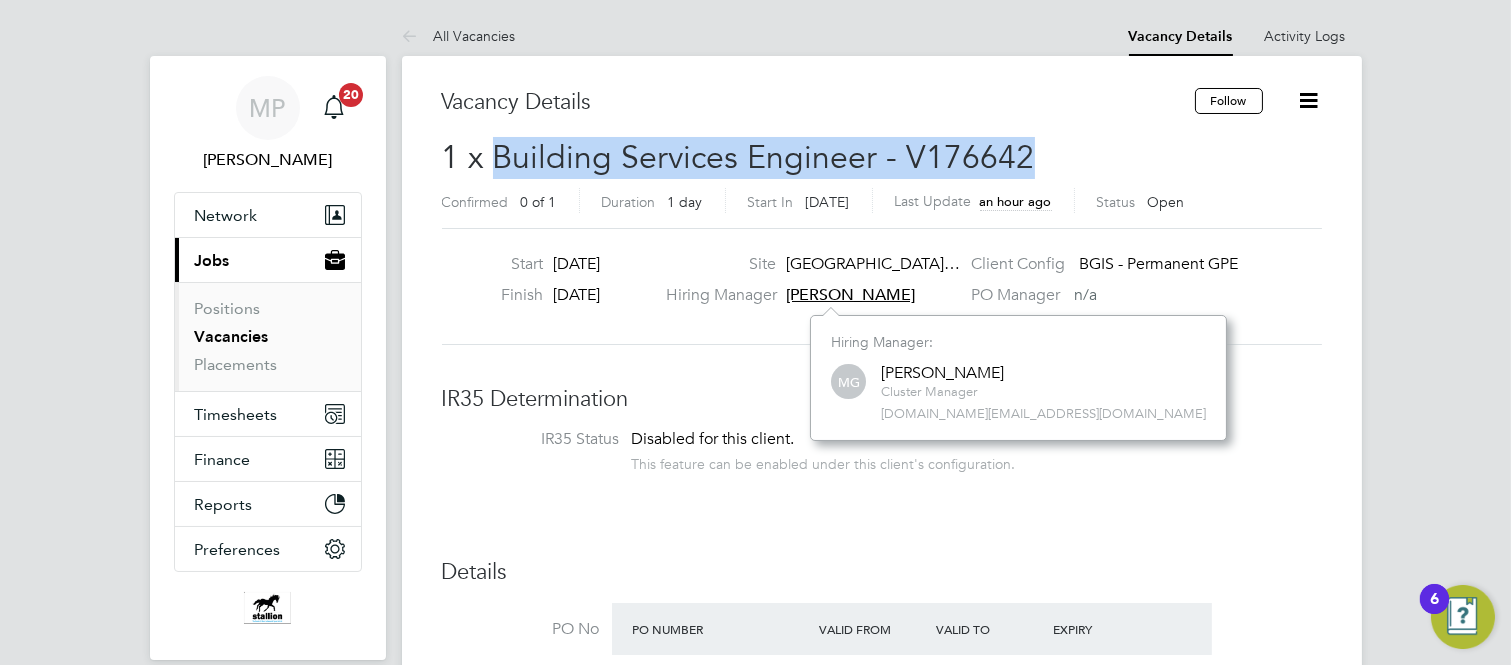 drag, startPoint x: 491, startPoint y: 160, endPoint x: 1034, endPoint y: 166, distance: 543.03314 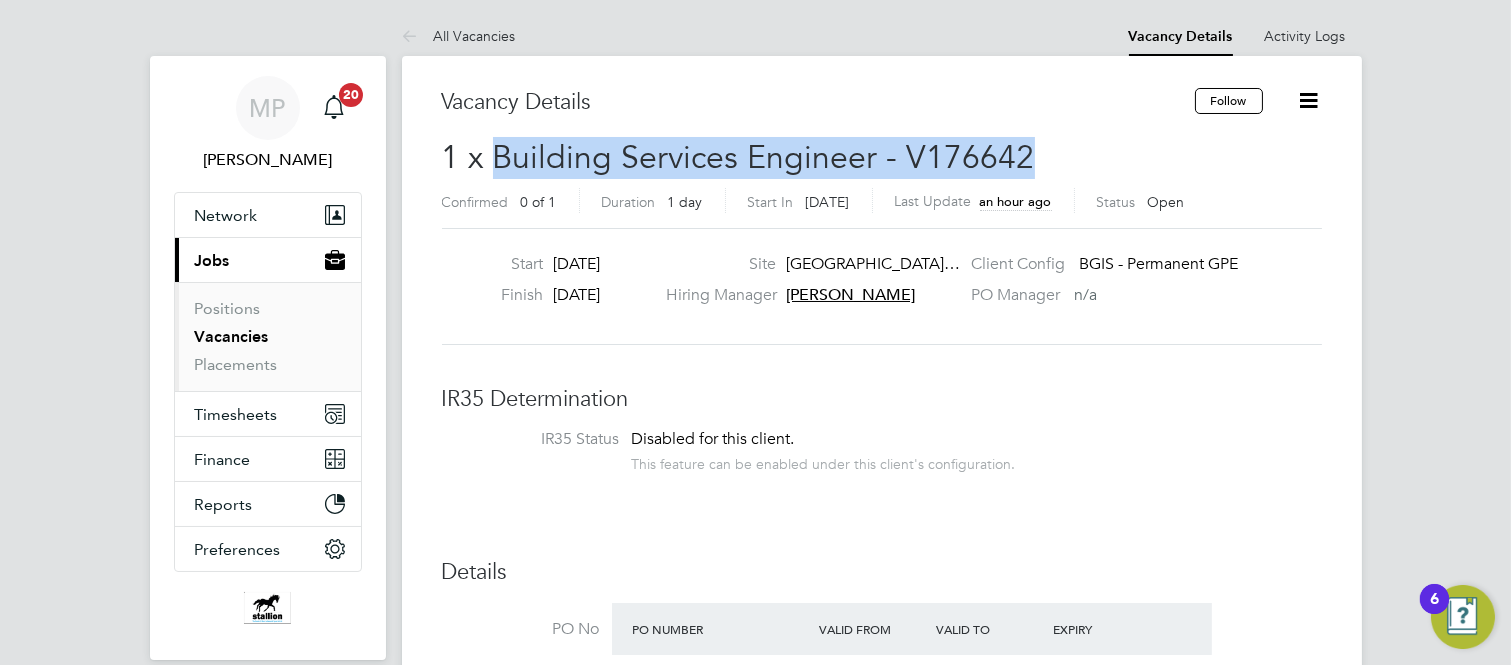 copy on "Building Services Engineer - V176642" 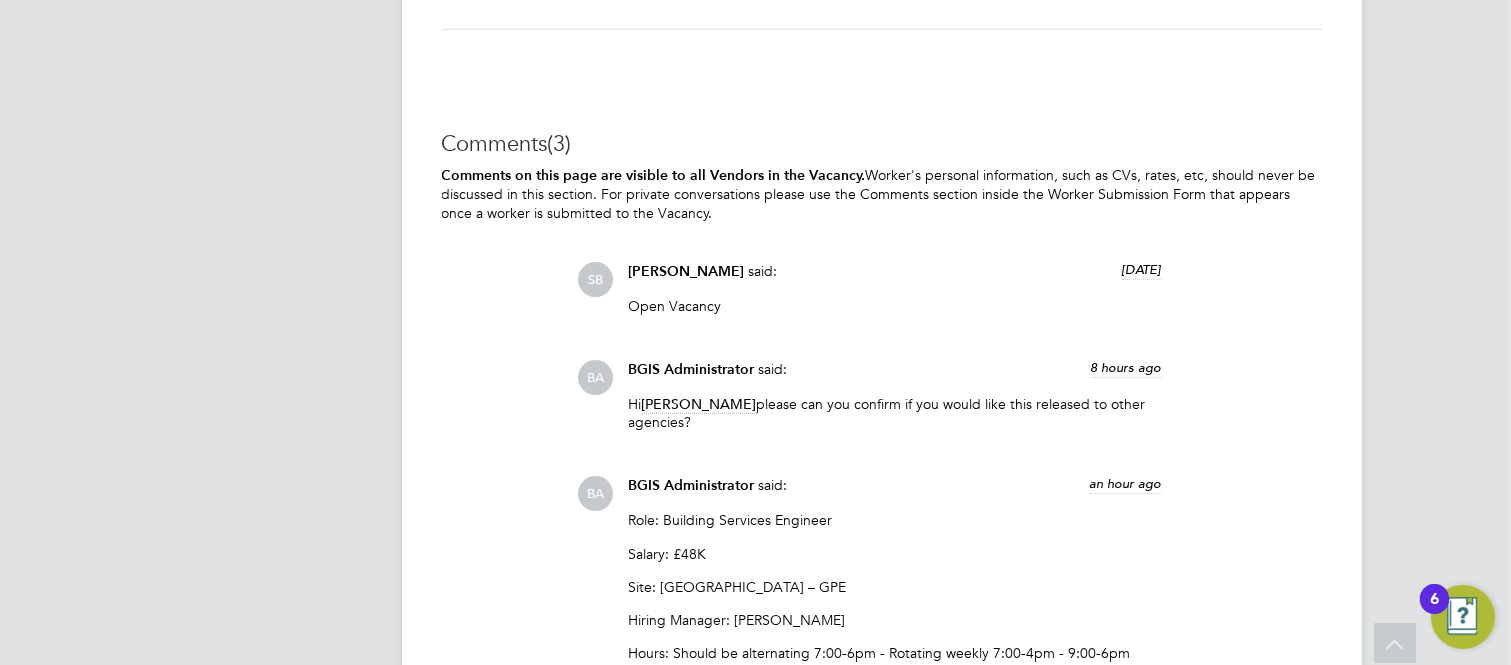 scroll, scrollTop: 3333, scrollLeft: 0, axis: vertical 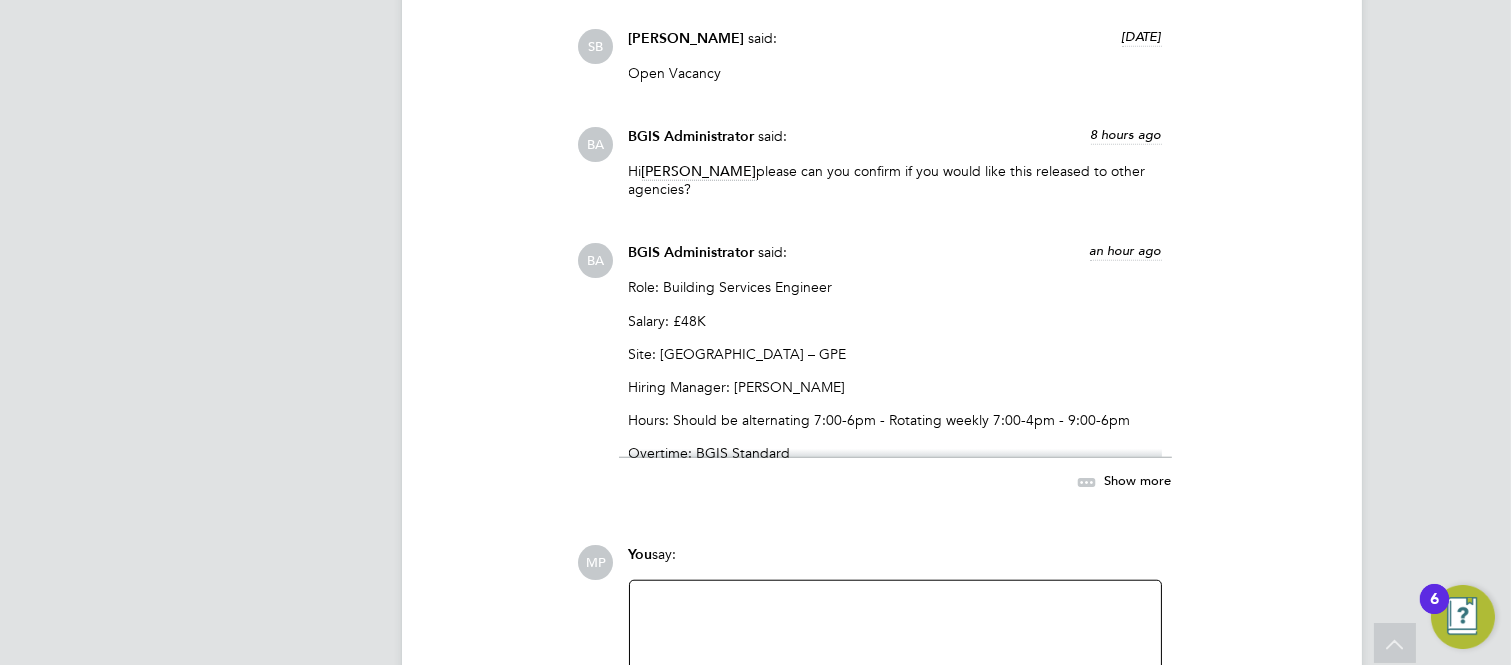 click on "Show more" 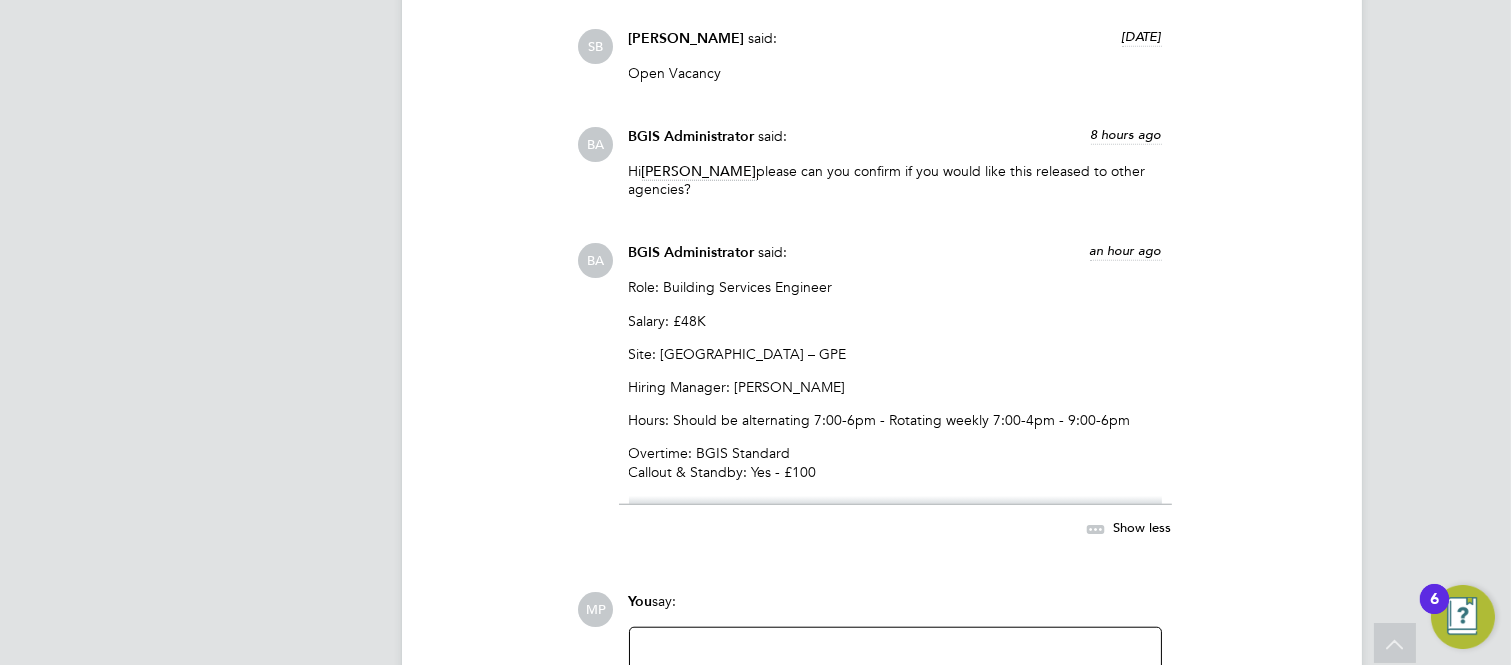 drag, startPoint x: 631, startPoint y: 287, endPoint x: 867, endPoint y: 471, distance: 299.2524 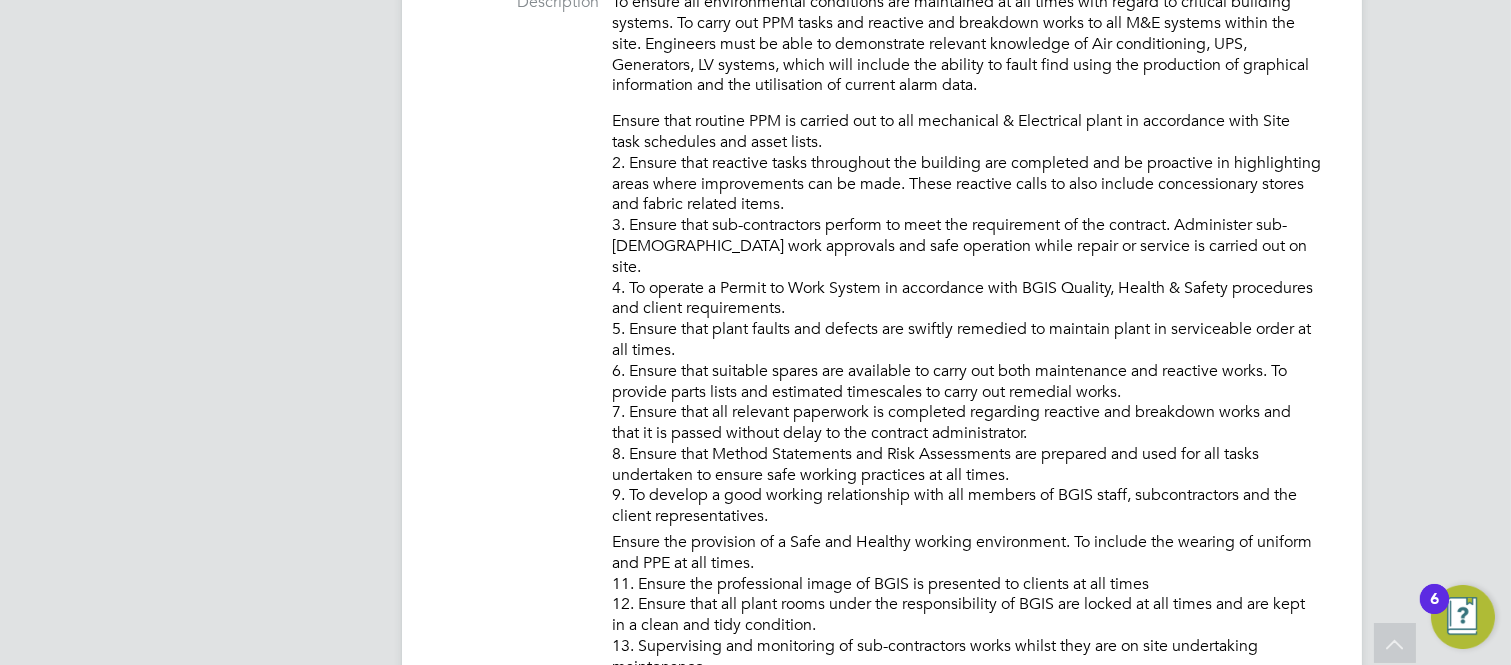 scroll, scrollTop: 666, scrollLeft: 0, axis: vertical 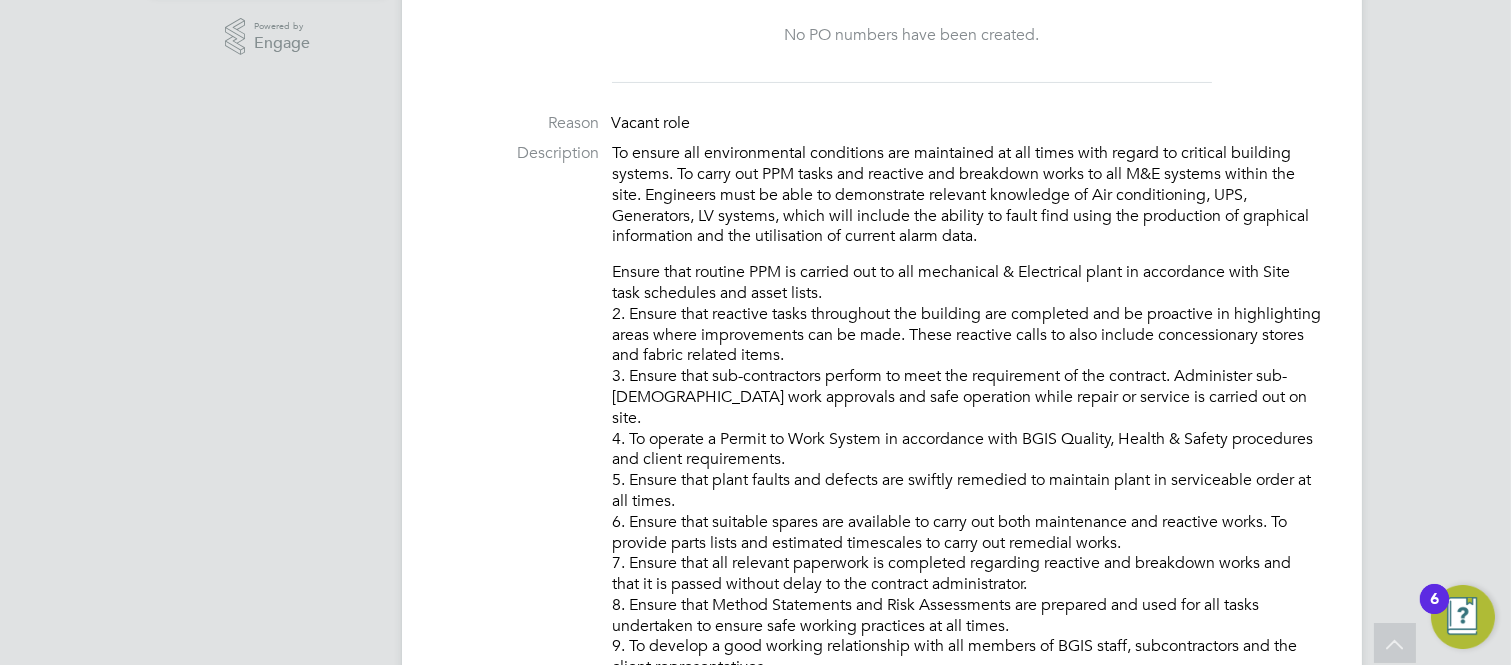 click on "To ensure all environmental conditions are maintained at all times with regard to critical building systems. To carry out PPM tasks and reactive and breakdown works to all M&E systems within the site. Engineers must be able to demonstrate relevant knowledge of Air conditioning, UPS, Generators, LV systems, which will include the ability to fault find using the production of graphical information and the utilisation of current alarm data." 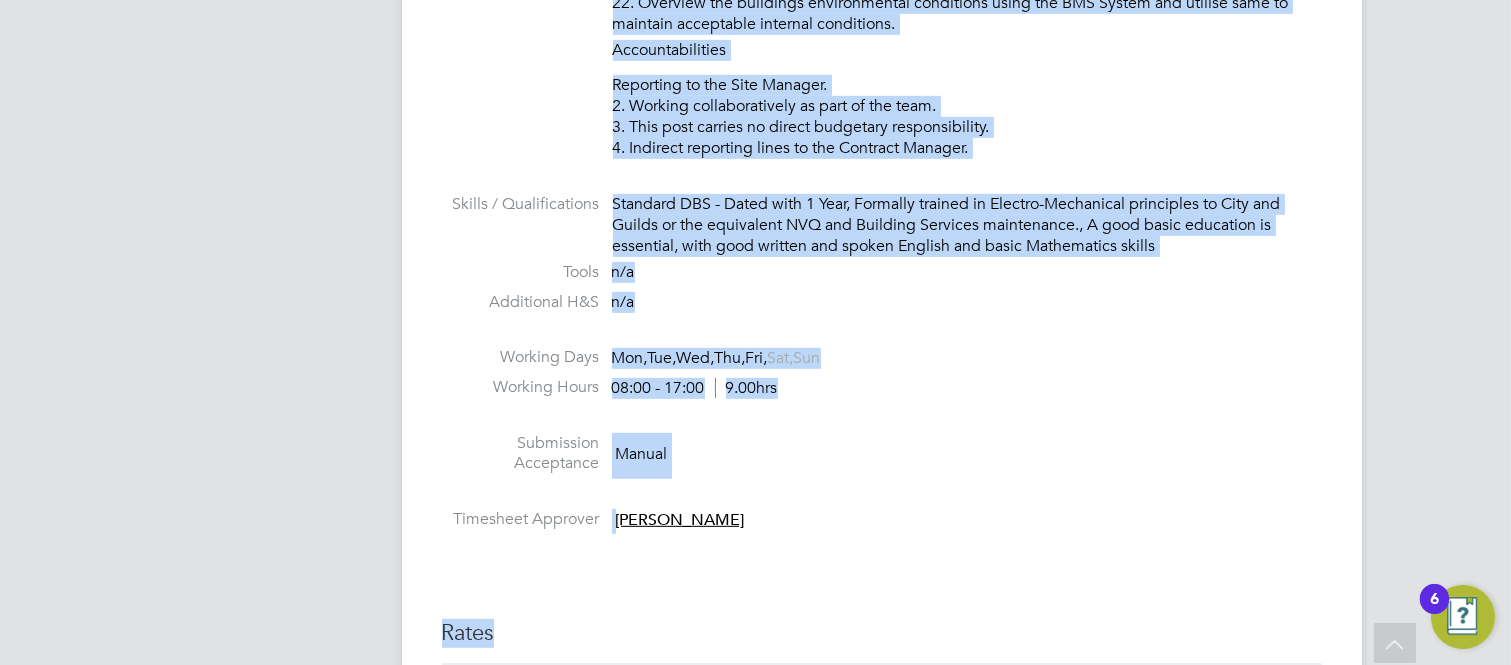 scroll, scrollTop: 1814, scrollLeft: 0, axis: vertical 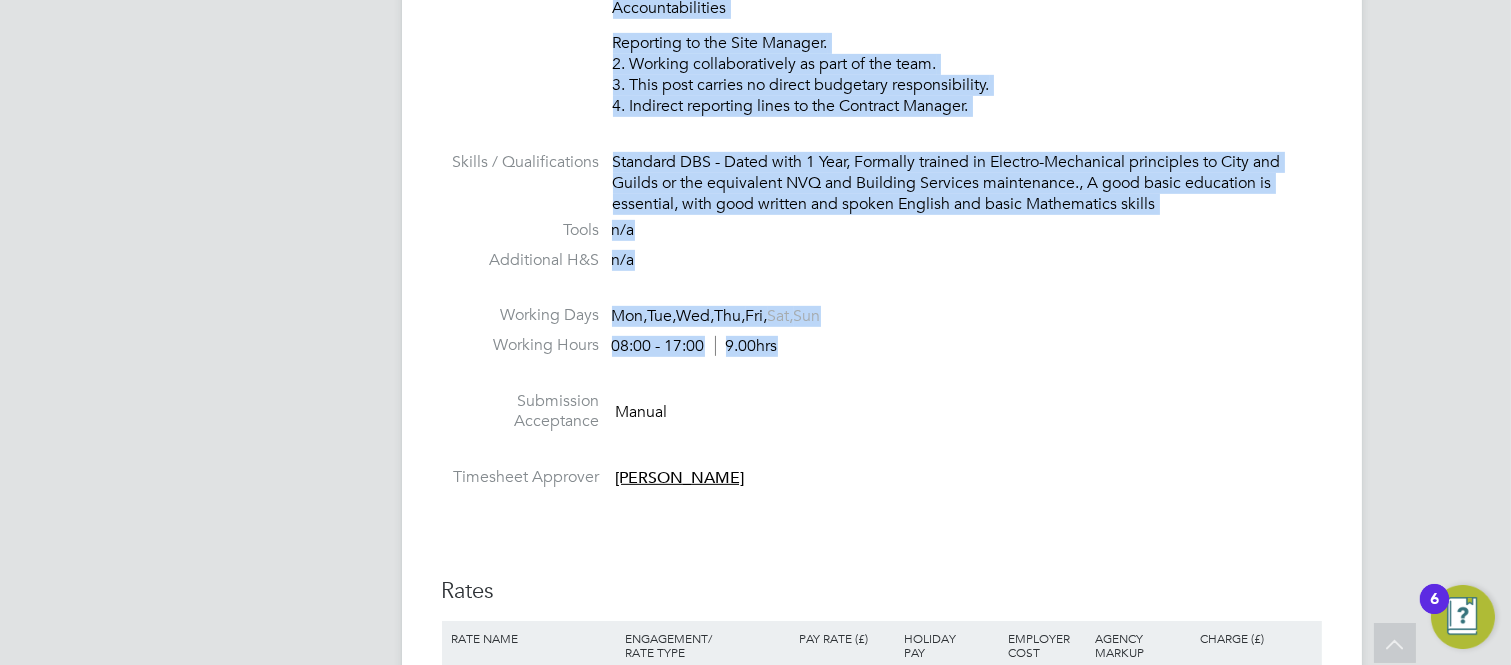 drag, startPoint x: 613, startPoint y: 146, endPoint x: 813, endPoint y: 352, distance: 287.1167 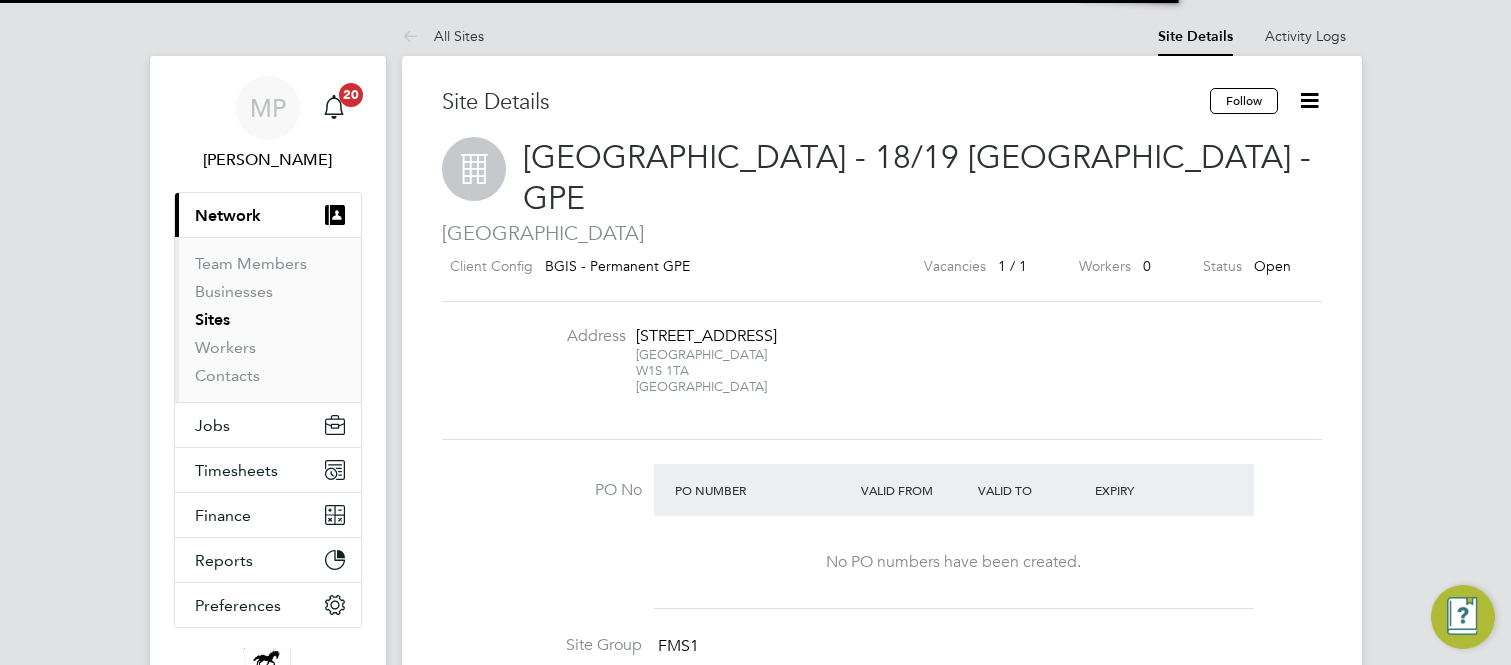 scroll, scrollTop: 0, scrollLeft: 0, axis: both 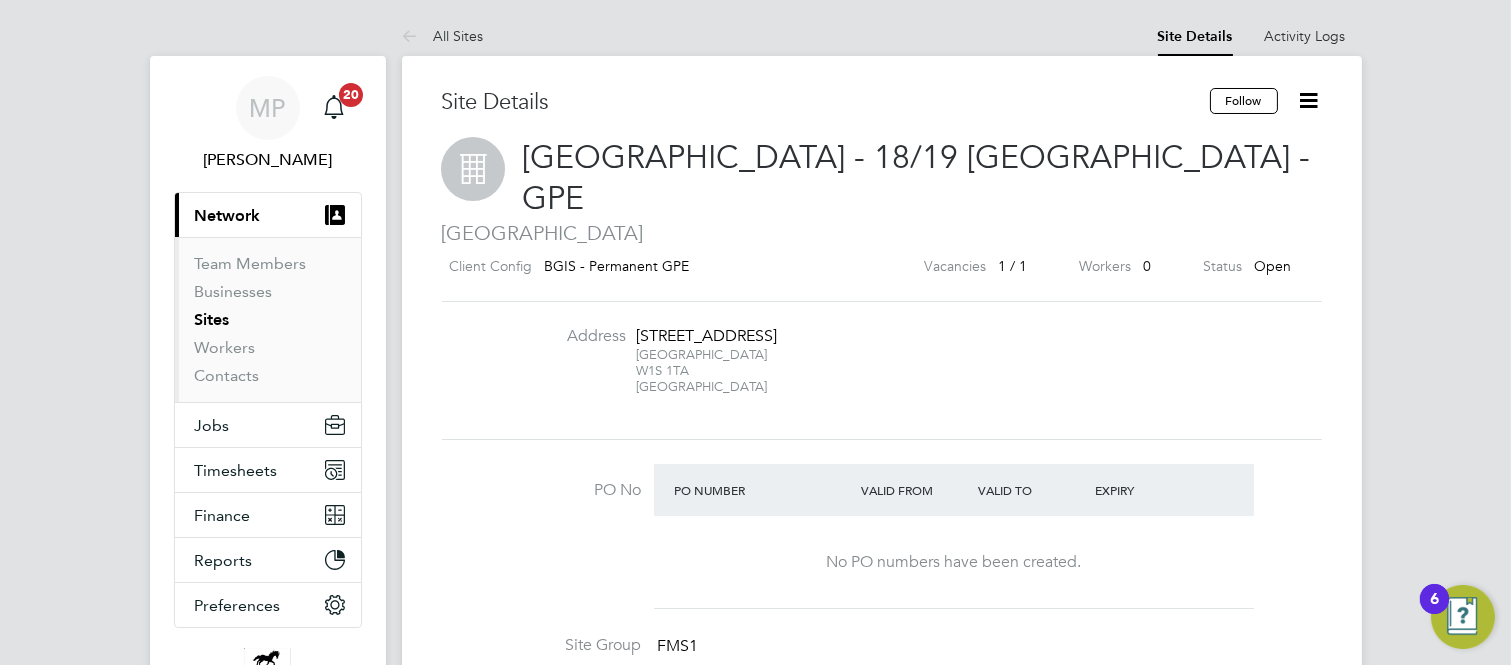 drag, startPoint x: 637, startPoint y: 293, endPoint x: 703, endPoint y: 343, distance: 82.800964 